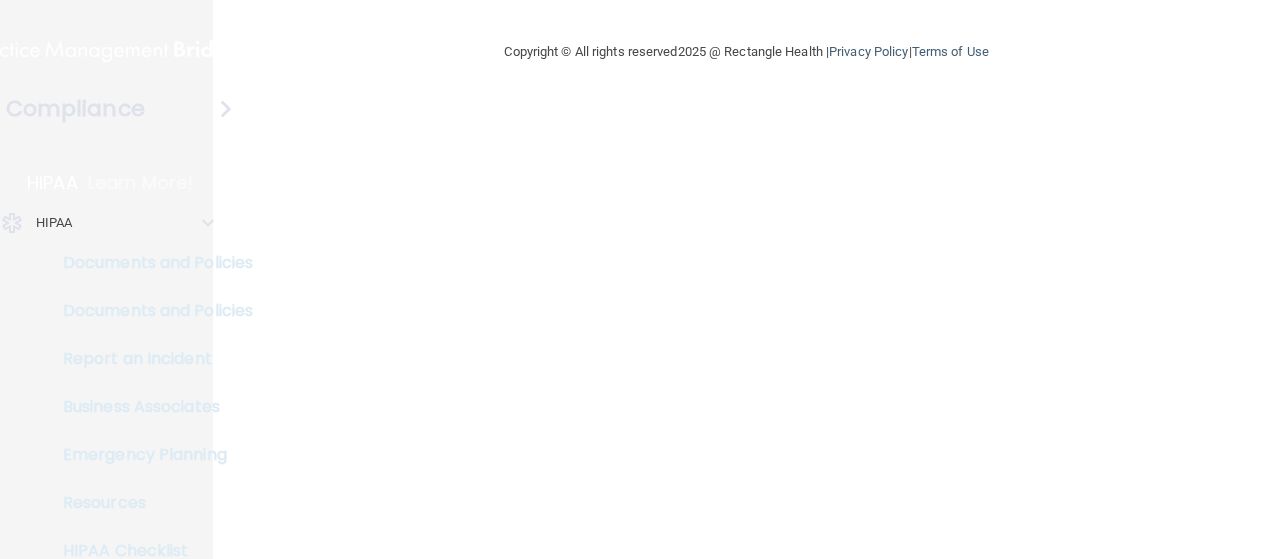 scroll, scrollTop: 0, scrollLeft: 0, axis: both 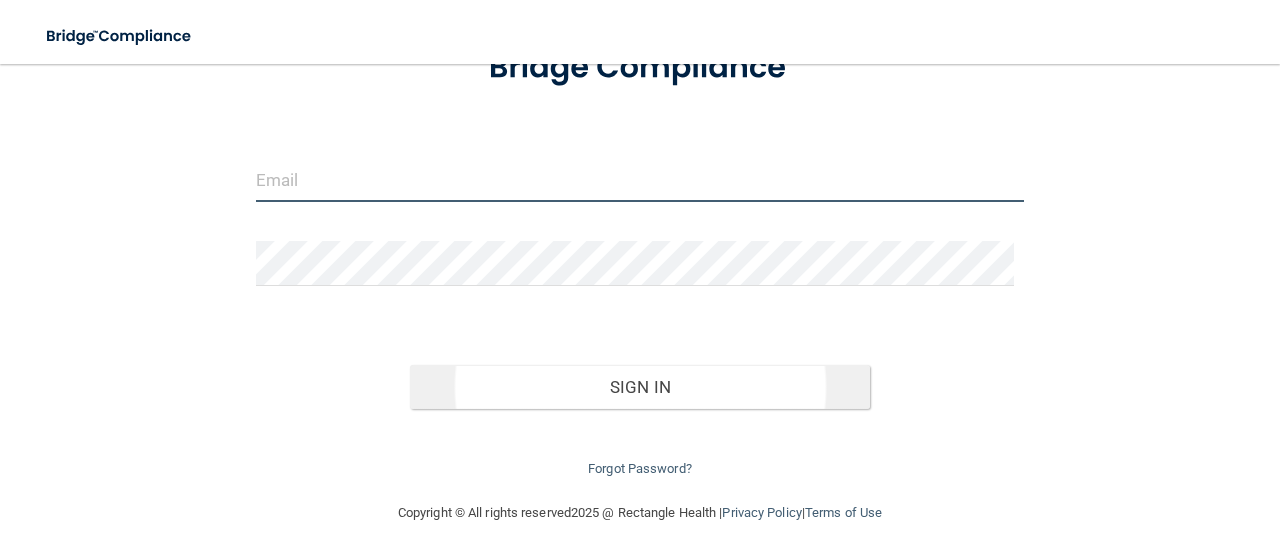 type on "[EMAIL]" 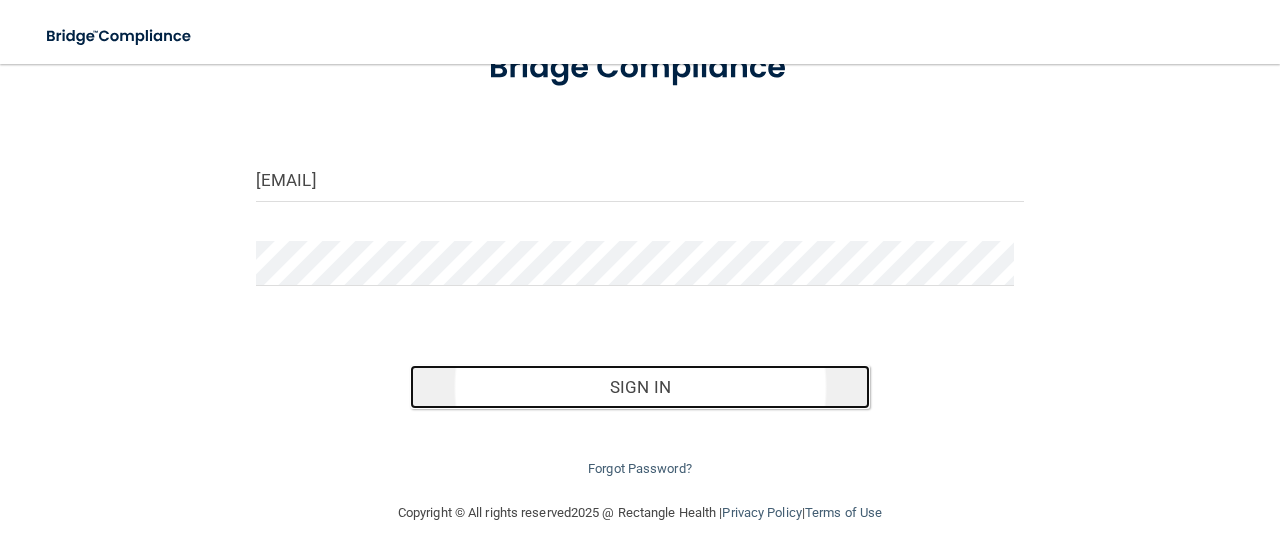 click on "Sign In" at bounding box center (640, 387) 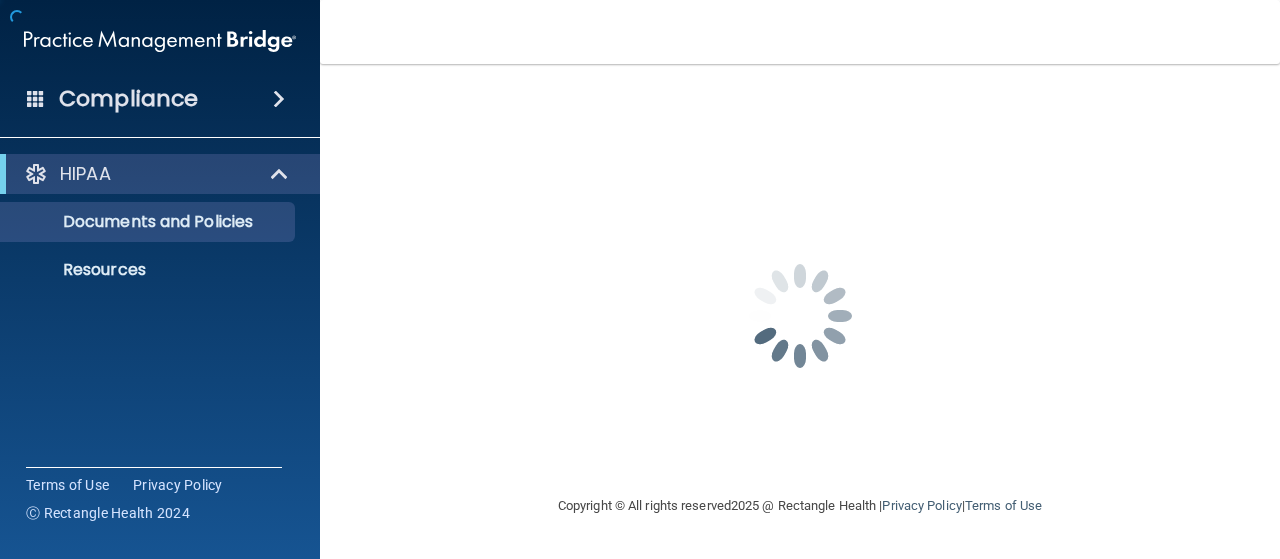 scroll, scrollTop: 0, scrollLeft: 0, axis: both 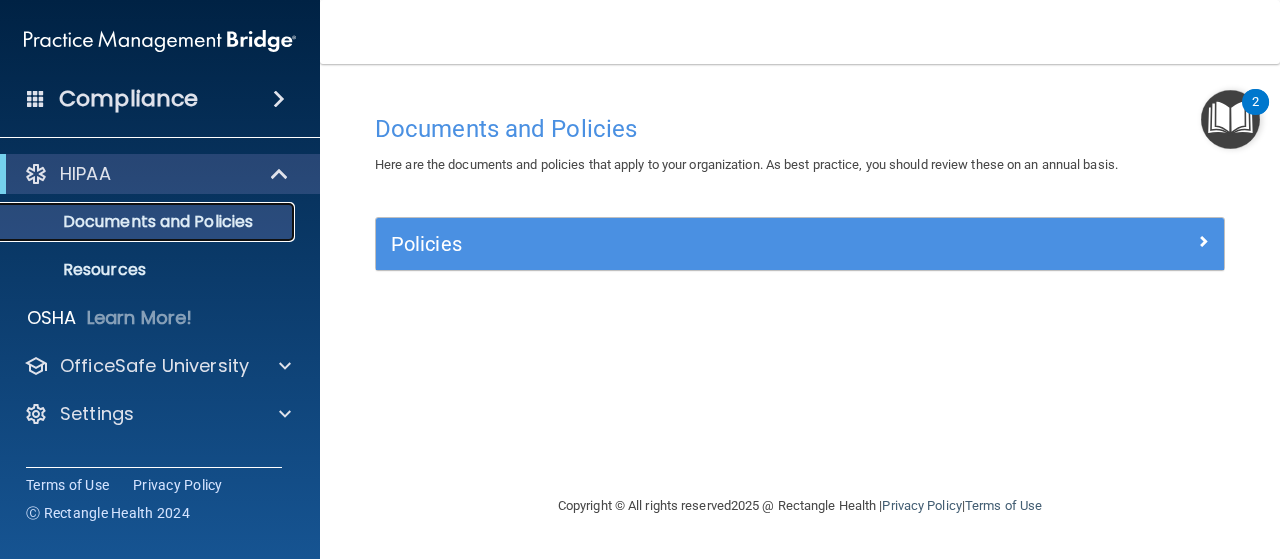 click on "Documents and Policies" at bounding box center [149, 222] 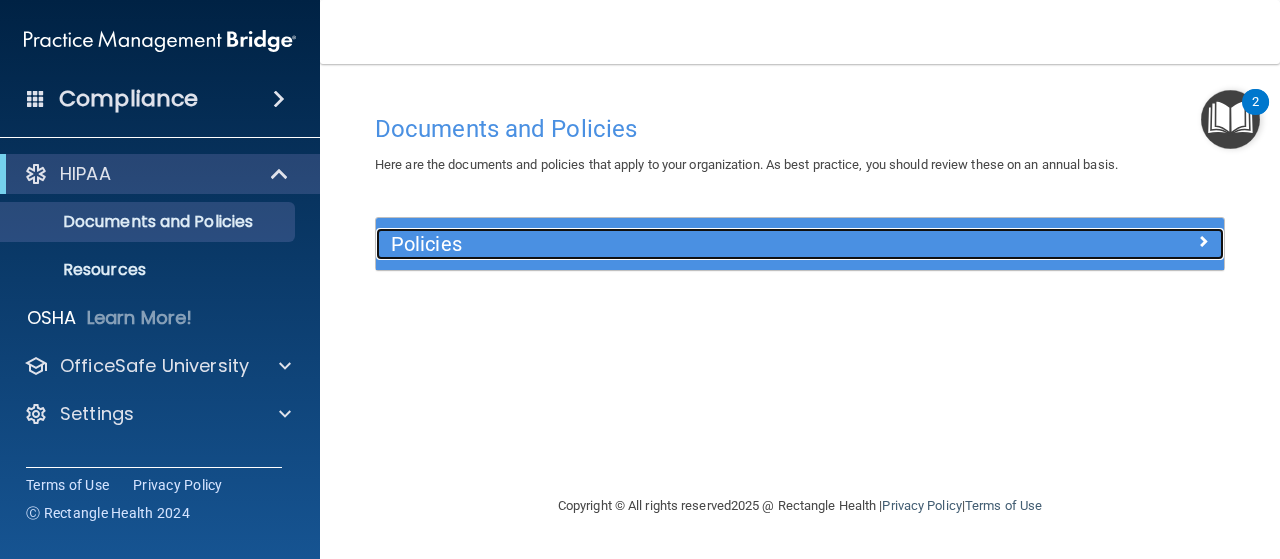 click on "Policies" at bounding box center (694, 244) 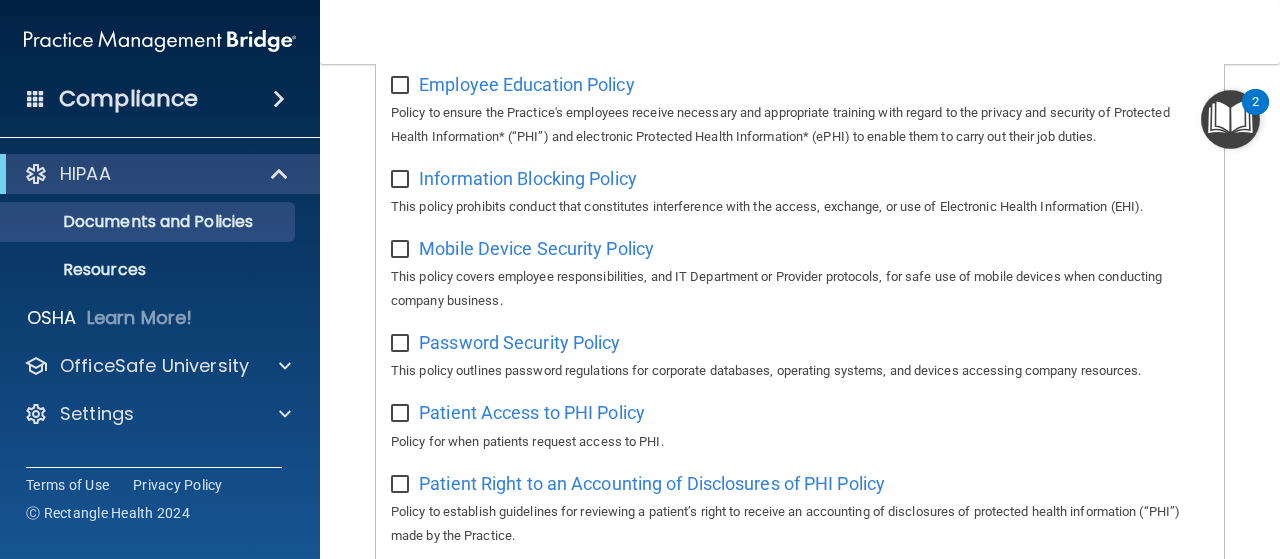 scroll, scrollTop: 746, scrollLeft: 0, axis: vertical 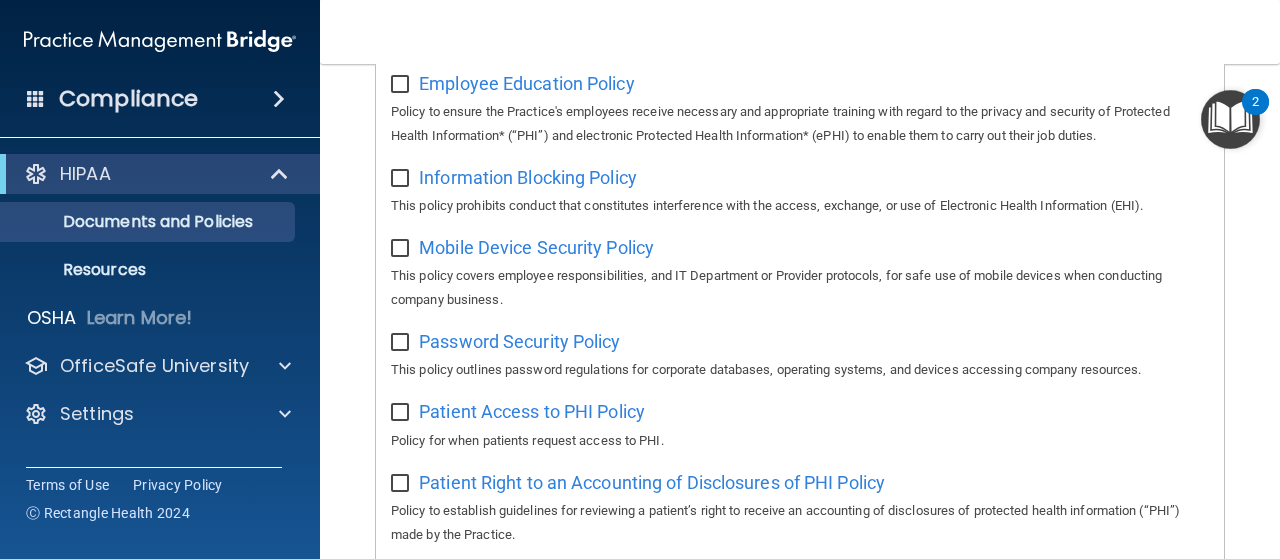 click on "Compliance" at bounding box center [160, 99] 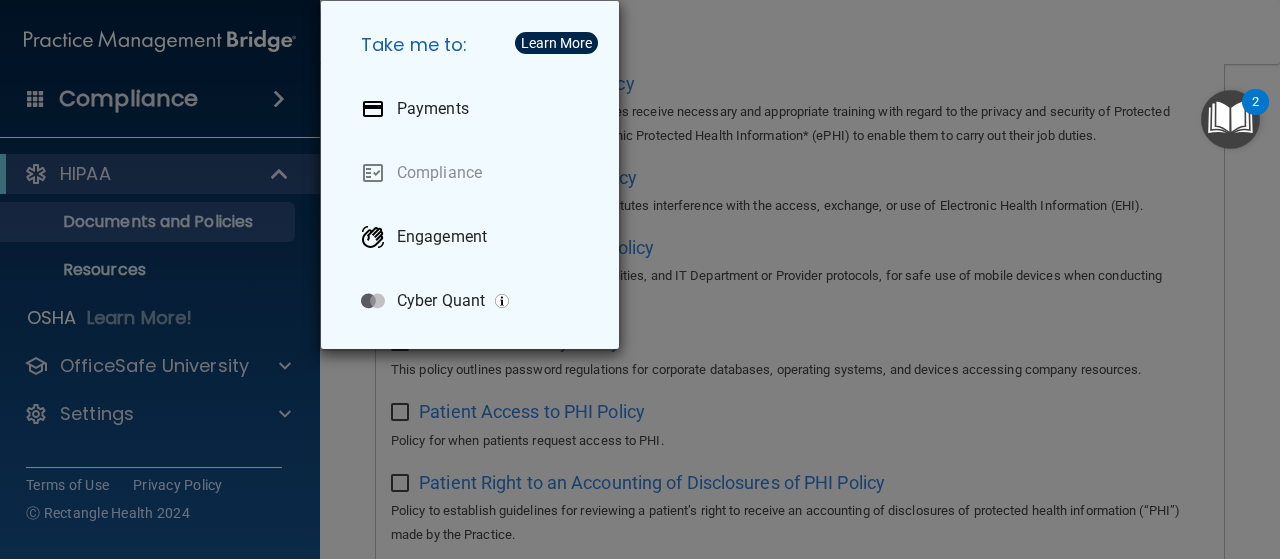 click on "Take me to:             Payments                   Compliance                     Engagement                     Cyber Quant" at bounding box center [640, 279] 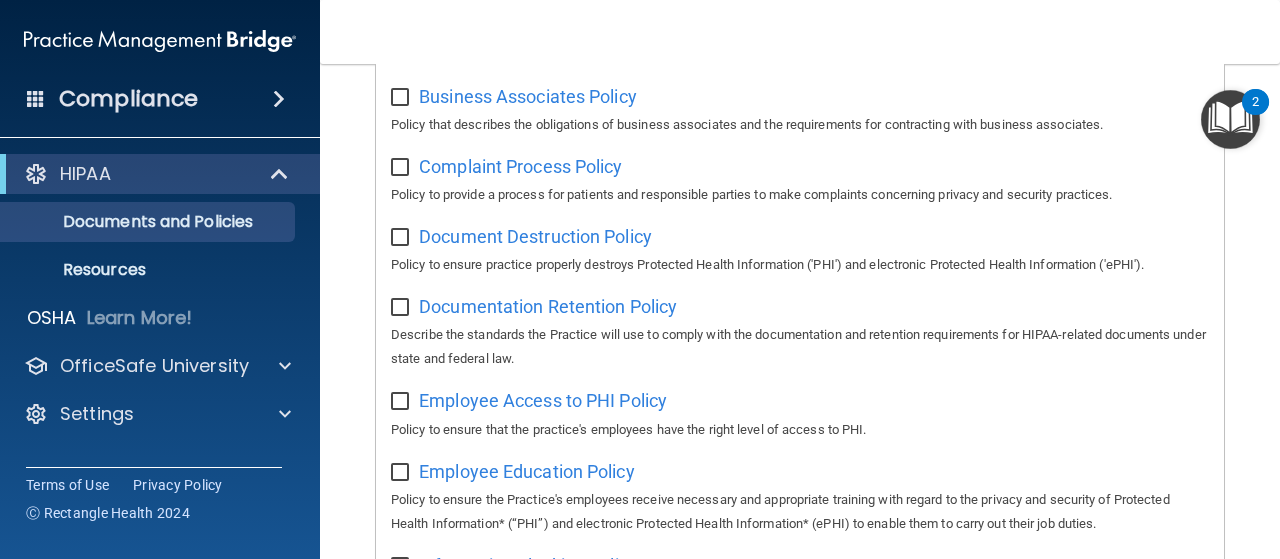 scroll, scrollTop: 0, scrollLeft: 0, axis: both 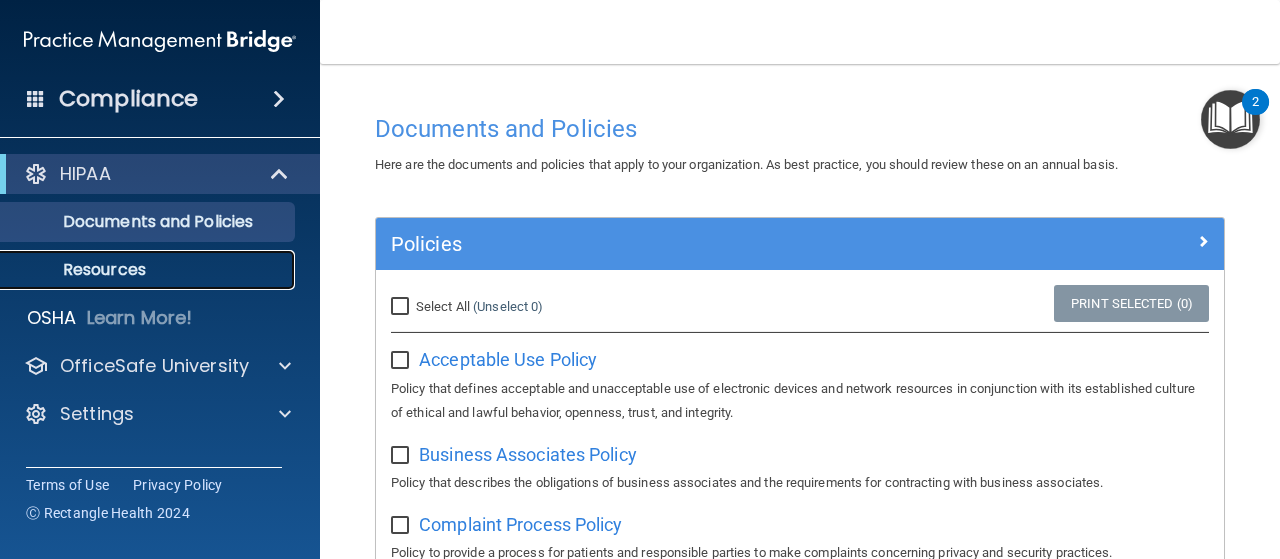 click on "Resources" at bounding box center [137, 270] 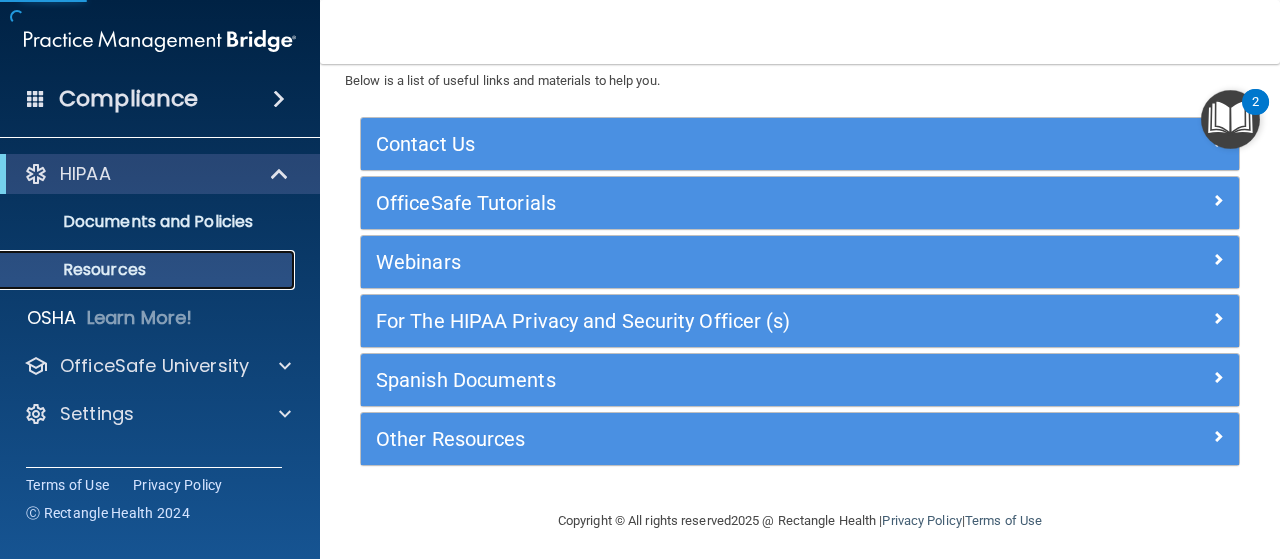 scroll, scrollTop: 70, scrollLeft: 0, axis: vertical 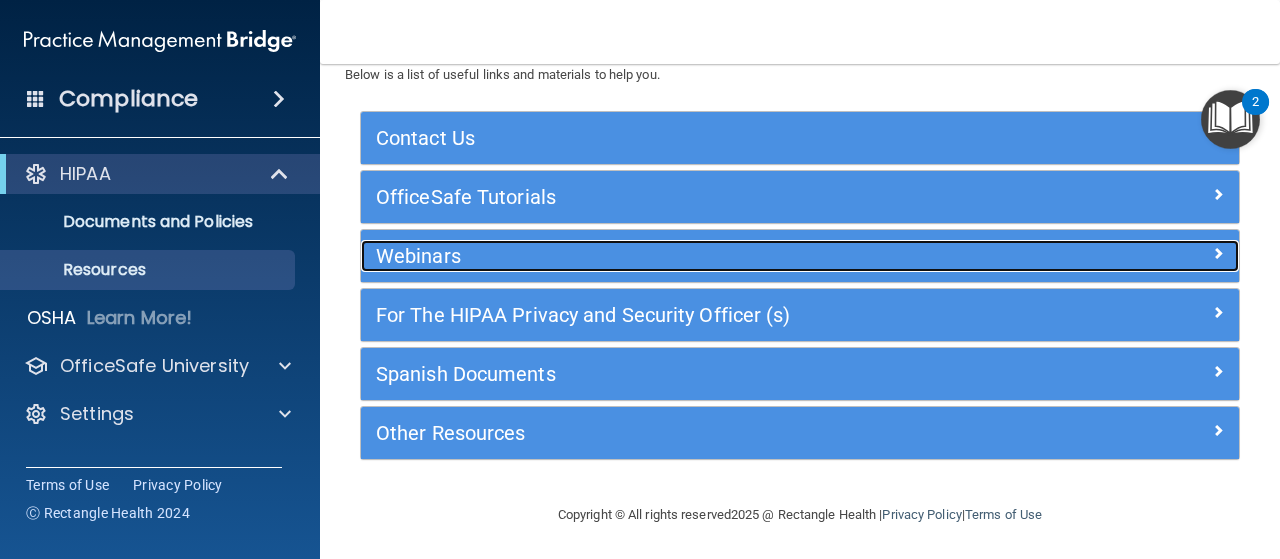 click on "Webinars" at bounding box center [690, 256] 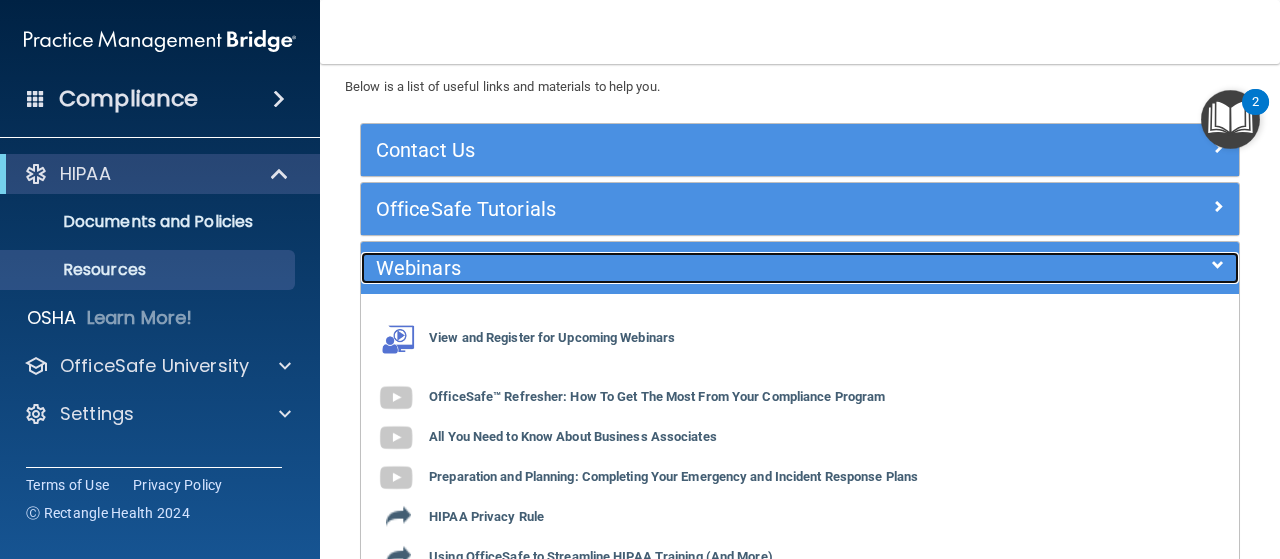 scroll, scrollTop: 10, scrollLeft: 0, axis: vertical 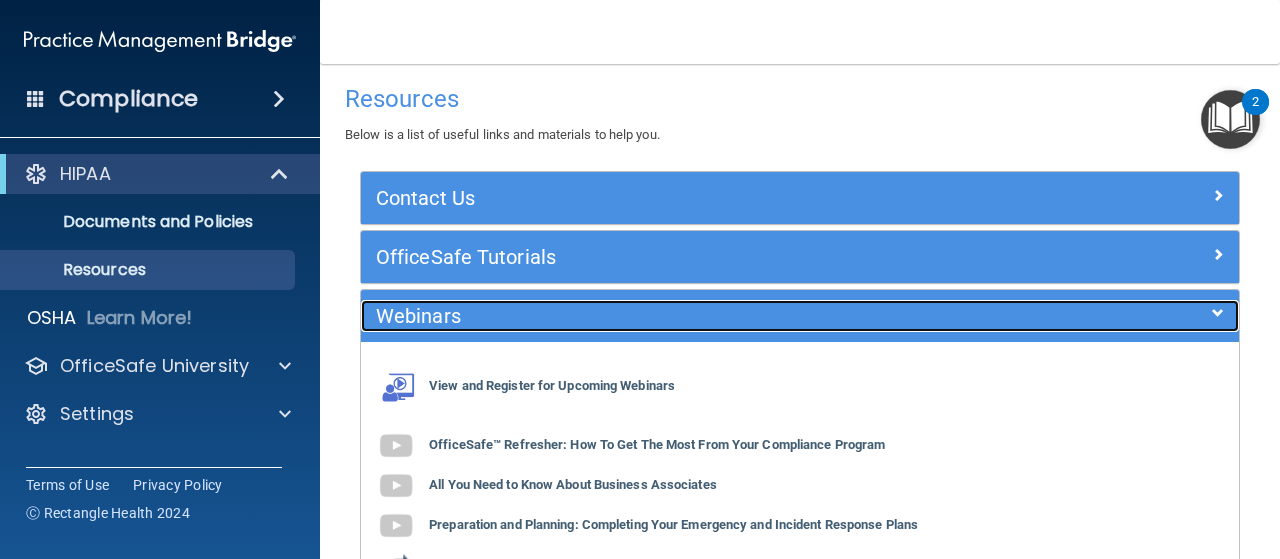 click on "Webinars" at bounding box center [690, 316] 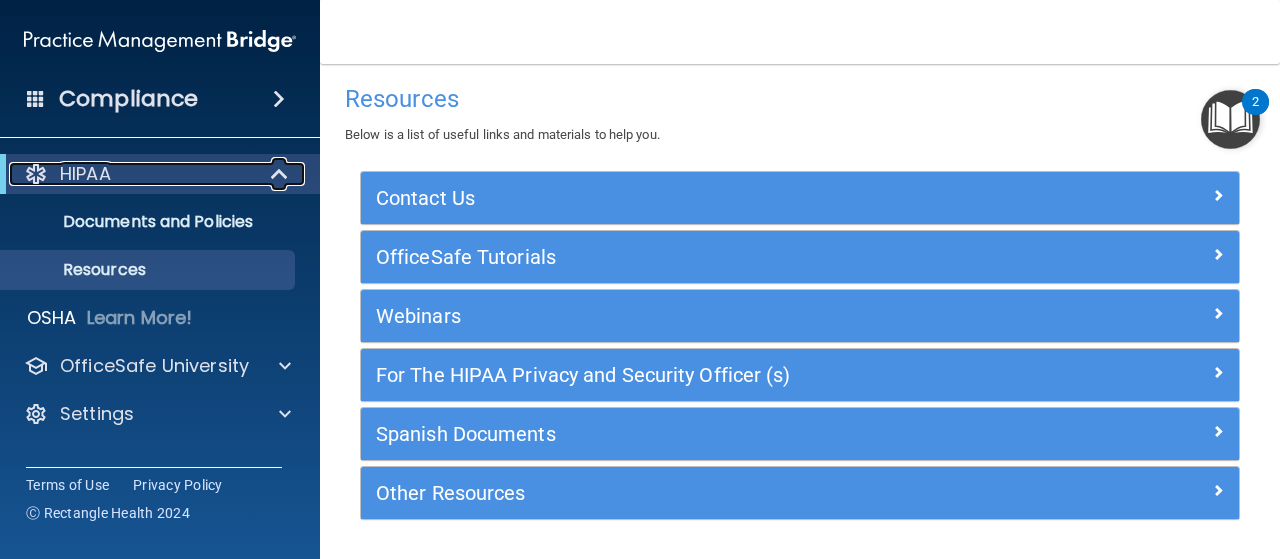 click at bounding box center (281, 174) 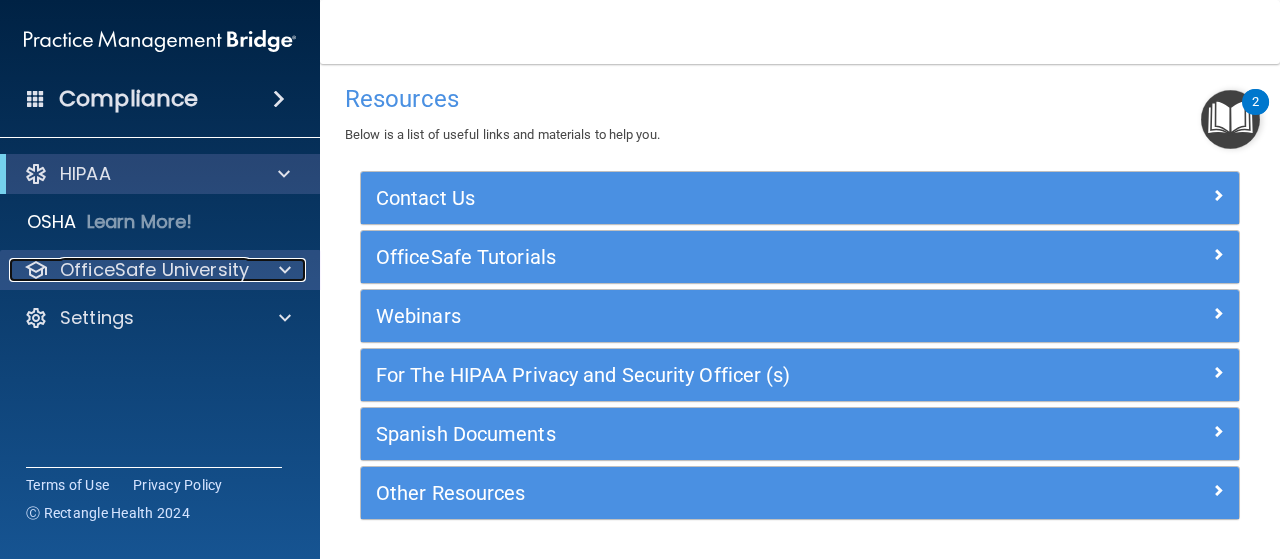 click at bounding box center [285, 270] 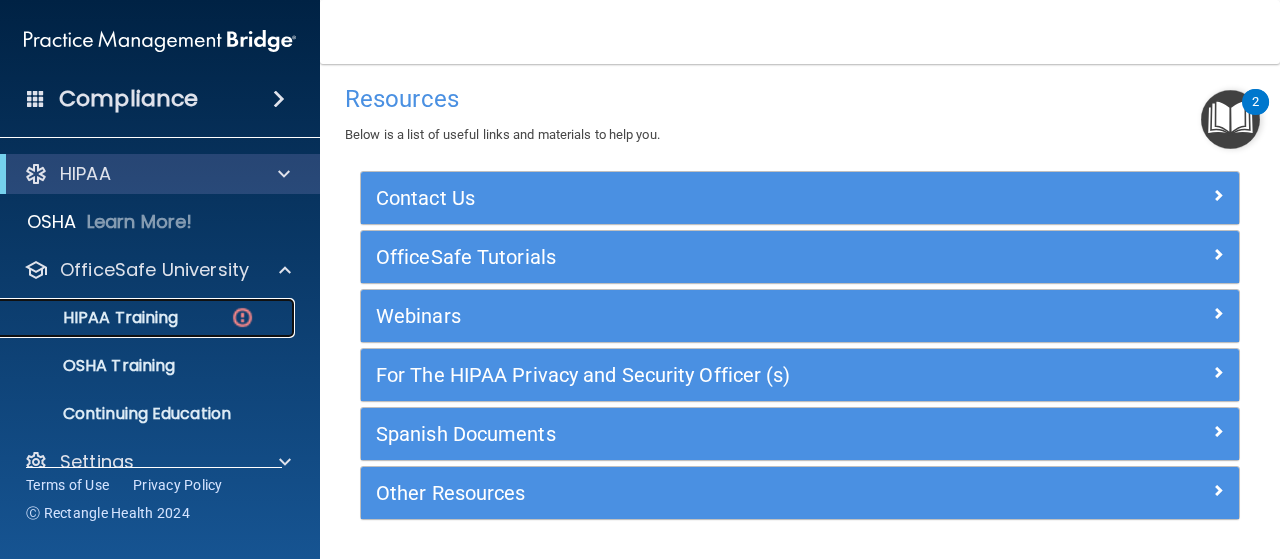 click on "HIPAA Training" at bounding box center [149, 318] 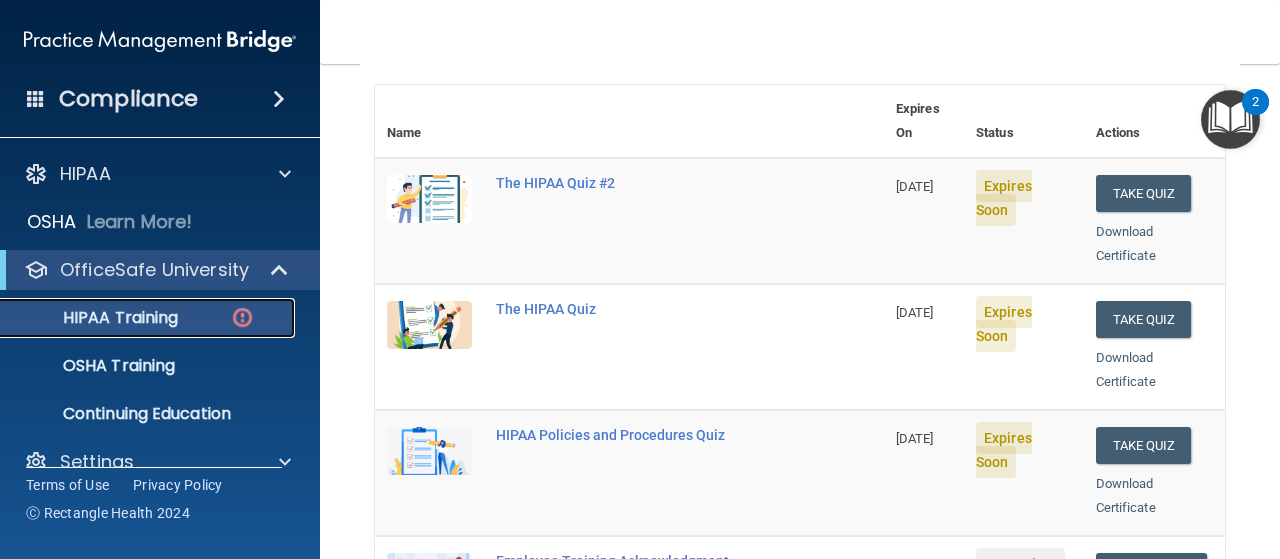 scroll, scrollTop: 228, scrollLeft: 0, axis: vertical 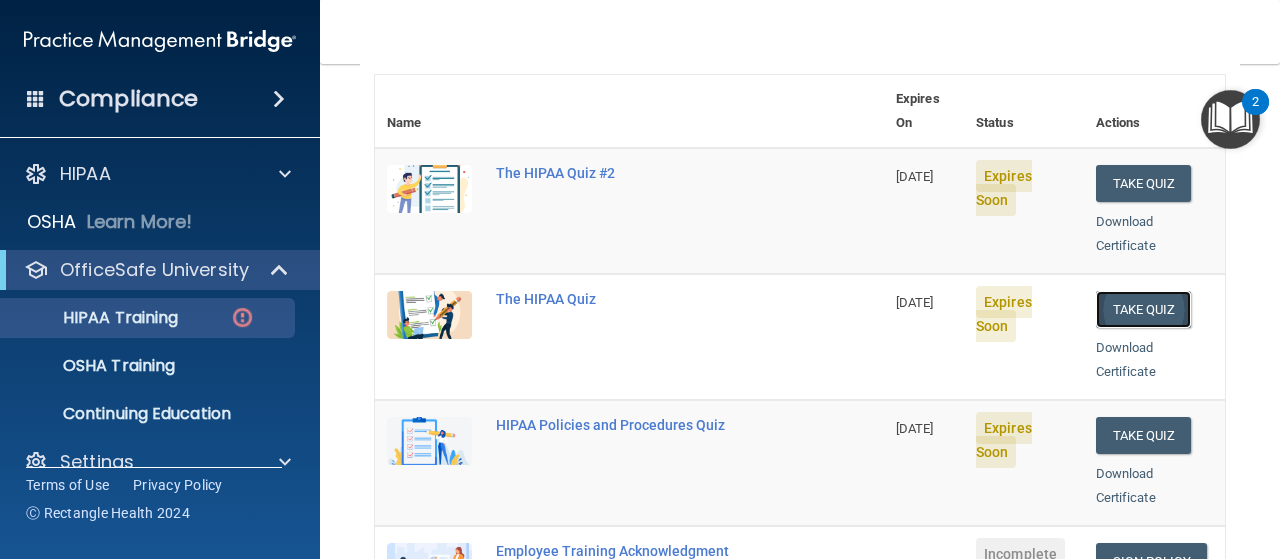 click on "Take Quiz" at bounding box center [1144, 309] 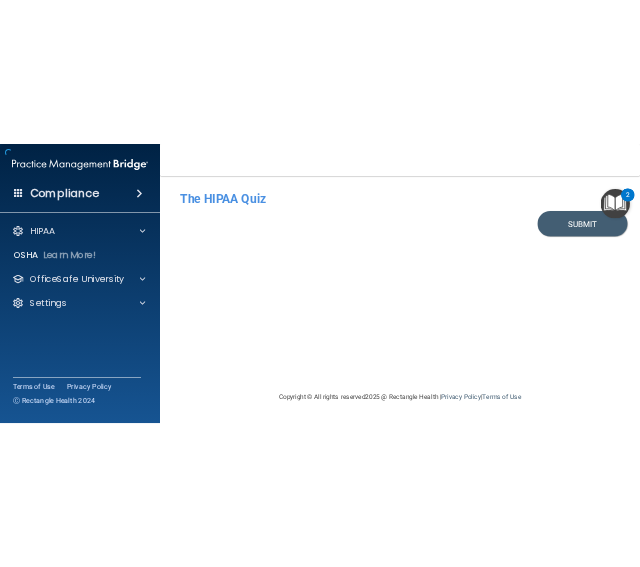 scroll, scrollTop: 0, scrollLeft: 0, axis: both 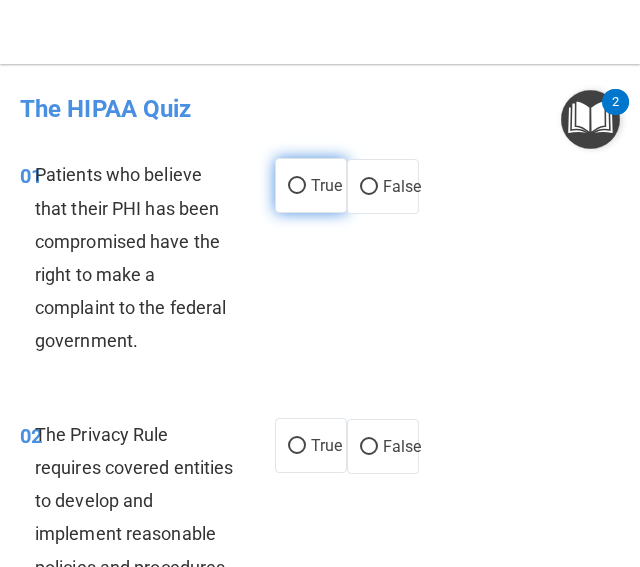 click on "True" at bounding box center (311, 185) 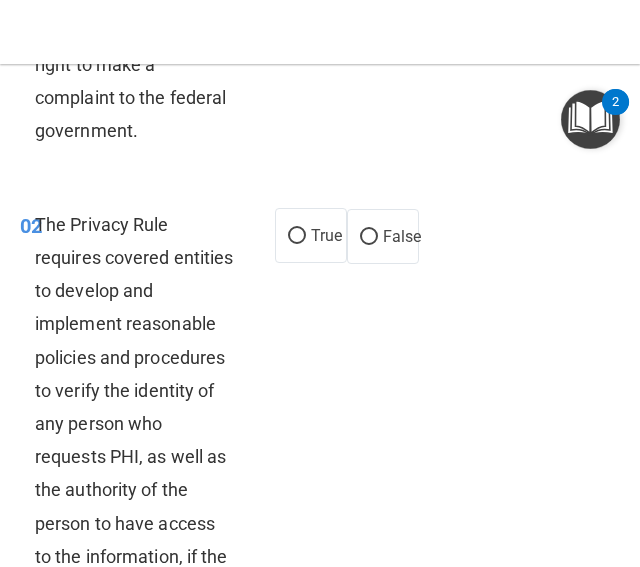 scroll, scrollTop: 206, scrollLeft: 0, axis: vertical 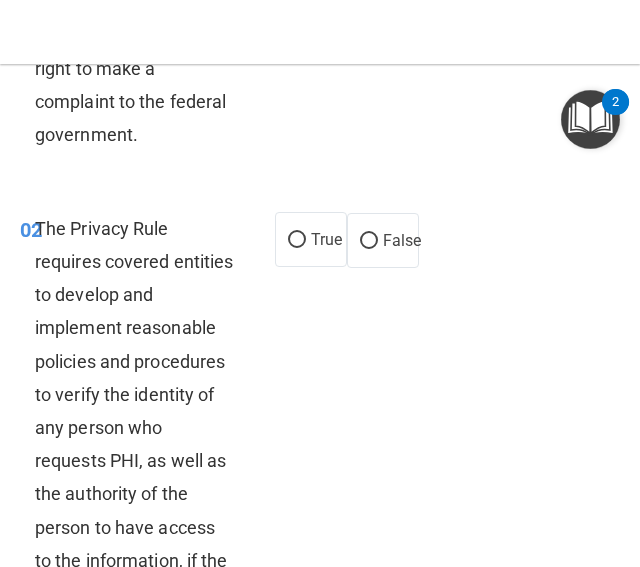 click on "The Privacy Rule requires covered entities to develop and implement reasonable policies and procedures to verify the identity of any person who requests PHI, as well as the authority of the person to have access to the information, if the identity or authority of the person is not already known." at bounding box center (134, 444) 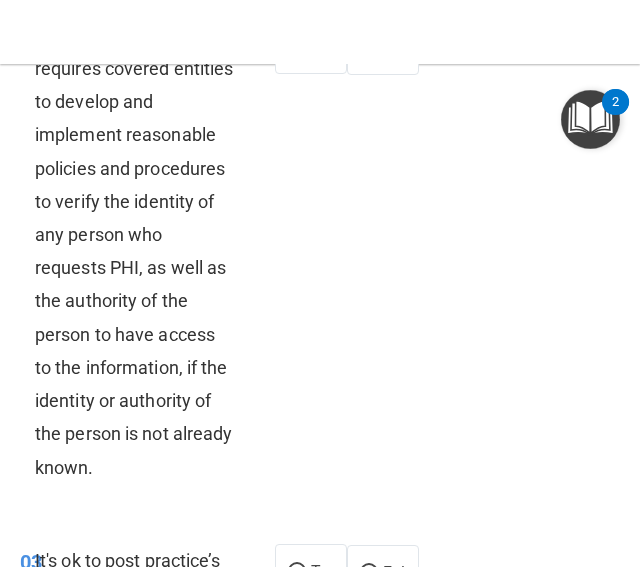 scroll, scrollTop: 400, scrollLeft: 0, axis: vertical 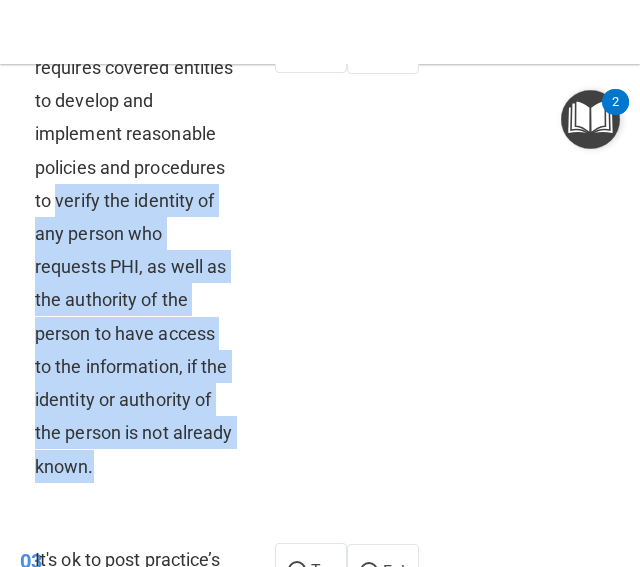 drag, startPoint x: 55, startPoint y: 198, endPoint x: 157, endPoint y: 457, distance: 278.36127 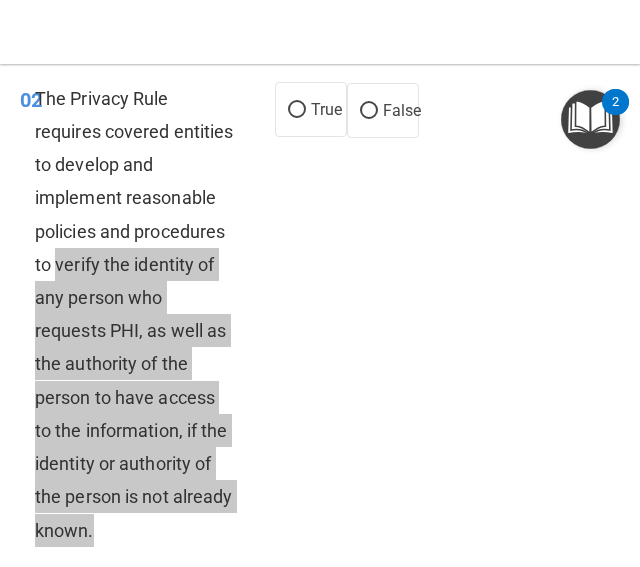 scroll, scrollTop: 313, scrollLeft: 0, axis: vertical 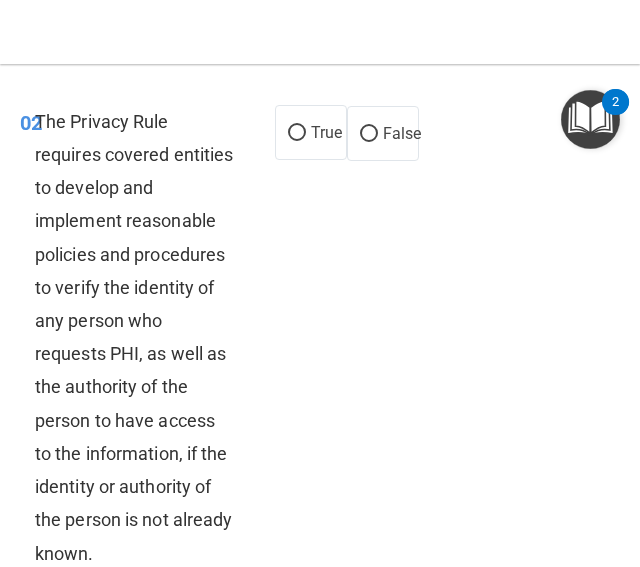 click on "The Privacy Rule requires covered entities to develop and implement reasonable policies and procedures to verify the identity of any person who requests PHI, as well as the authority of the person to have access to the information, if the identity or authority of the person is not already known." at bounding box center (134, 337) 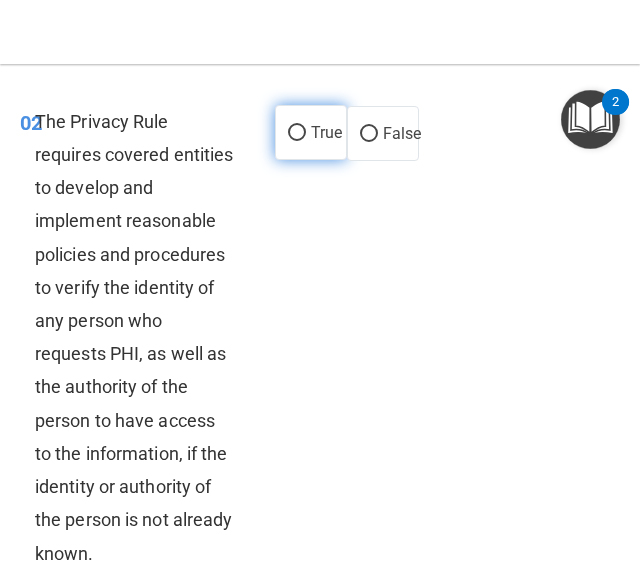 click on "True" at bounding box center (311, 132) 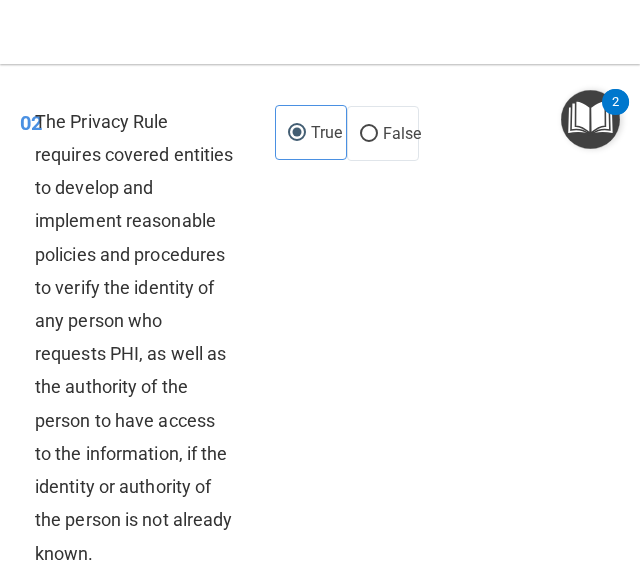 scroll, scrollTop: 754, scrollLeft: 0, axis: vertical 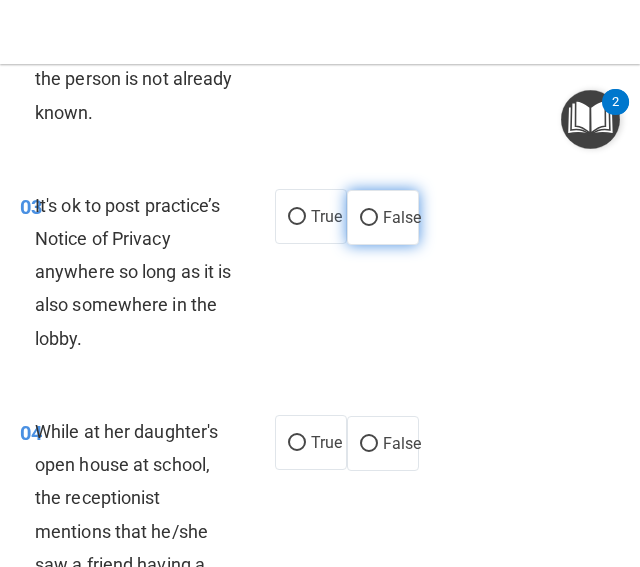 click on "False" at bounding box center (402, 217) 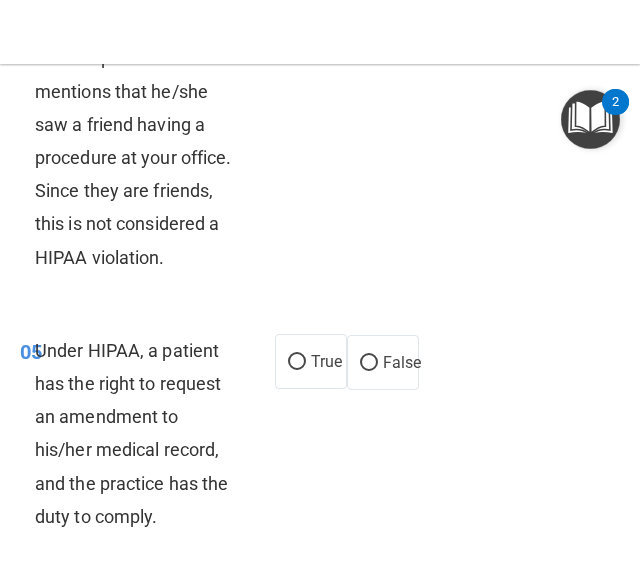 scroll, scrollTop: 754, scrollLeft: 0, axis: vertical 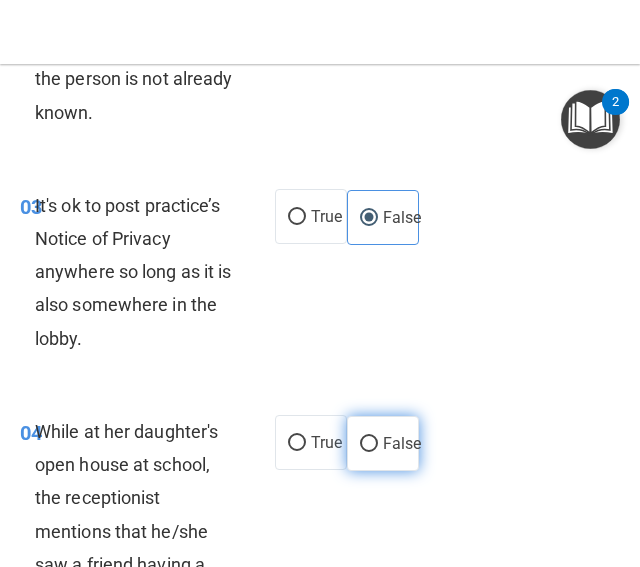 click on "False" at bounding box center [383, 443] 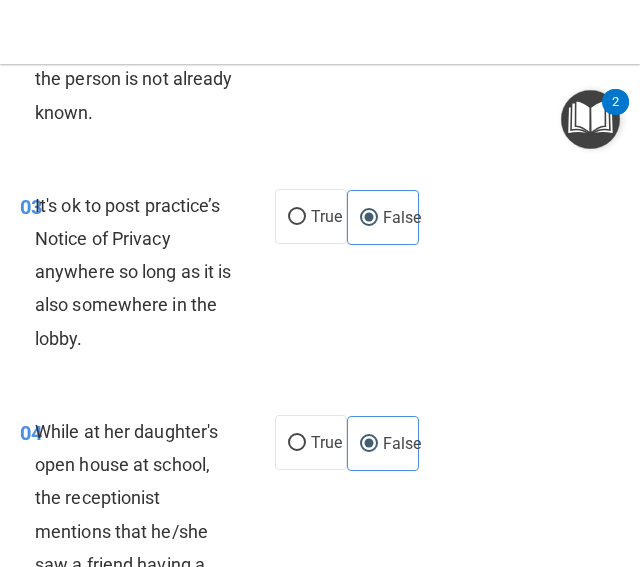 scroll, scrollTop: 1194, scrollLeft: 0, axis: vertical 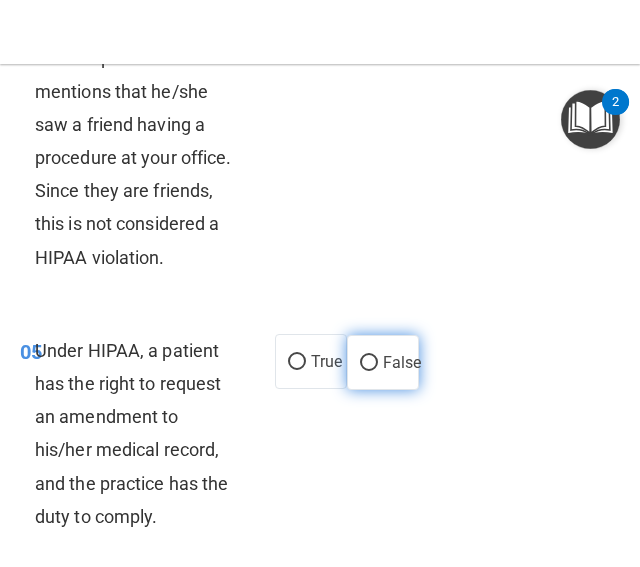 click on "False" at bounding box center (383, 362) 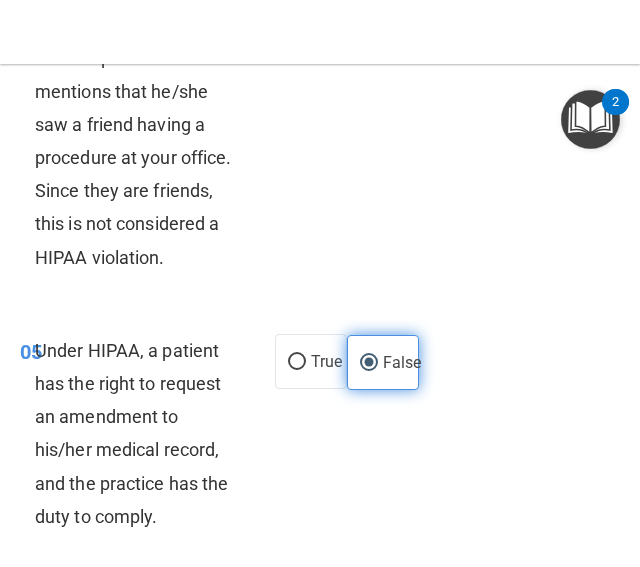 scroll, scrollTop: 1634, scrollLeft: 0, axis: vertical 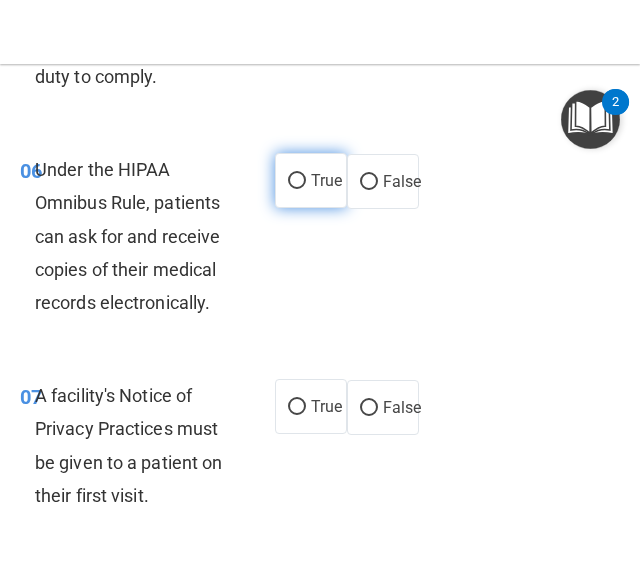 click on "True" at bounding box center [311, 180] 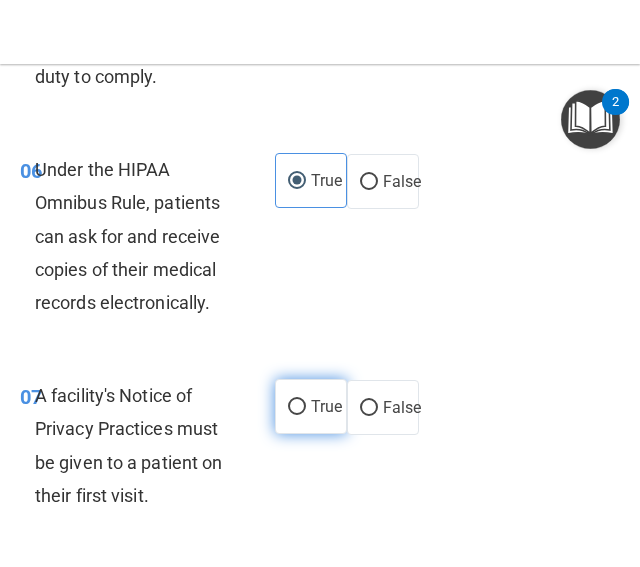 click on "True" at bounding box center [297, 407] 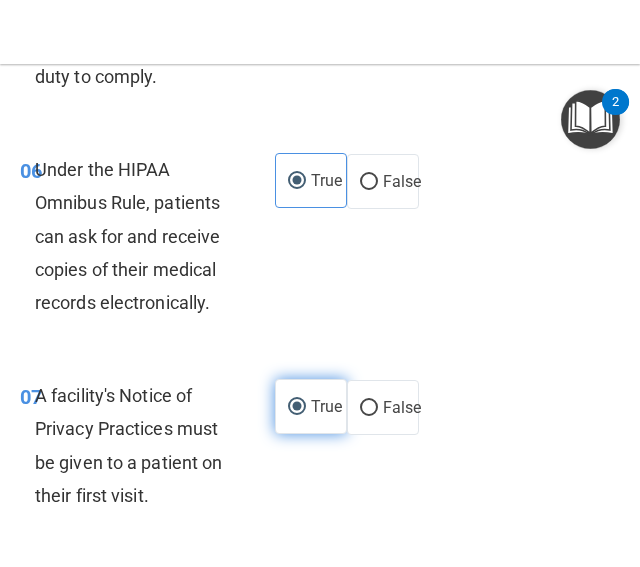 scroll, scrollTop: 2075, scrollLeft: 0, axis: vertical 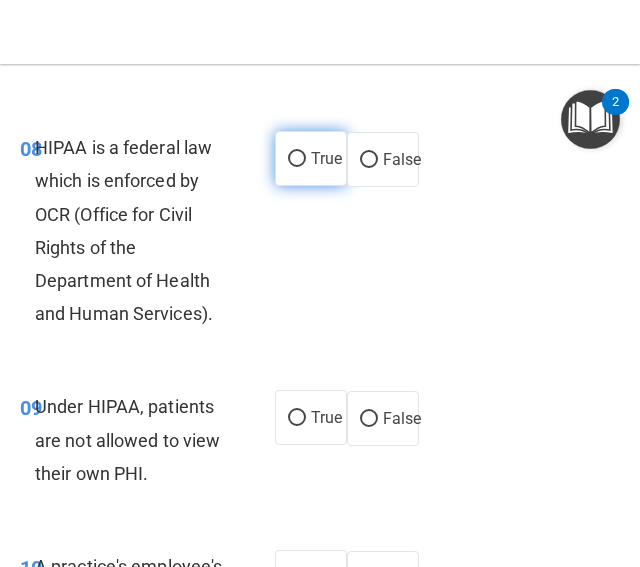click on "True" at bounding box center (311, 158) 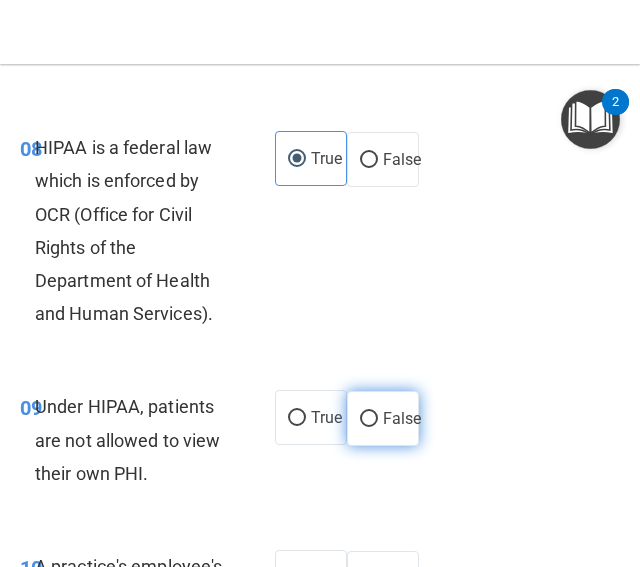 click on "False" at bounding box center [369, 419] 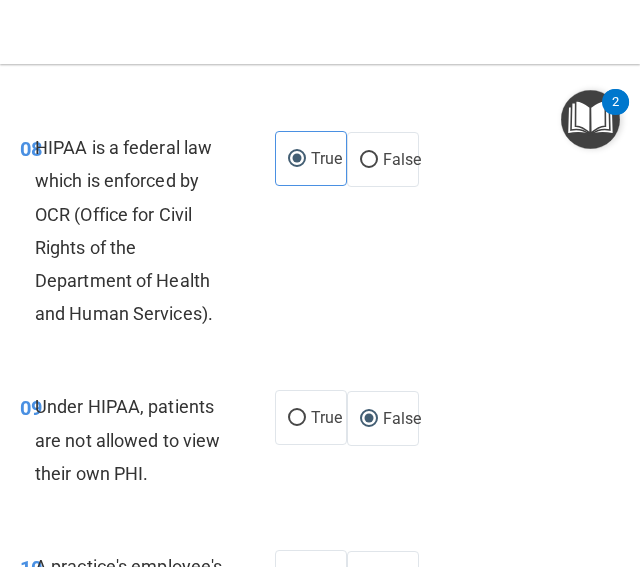 scroll, scrollTop: 2515, scrollLeft: 0, axis: vertical 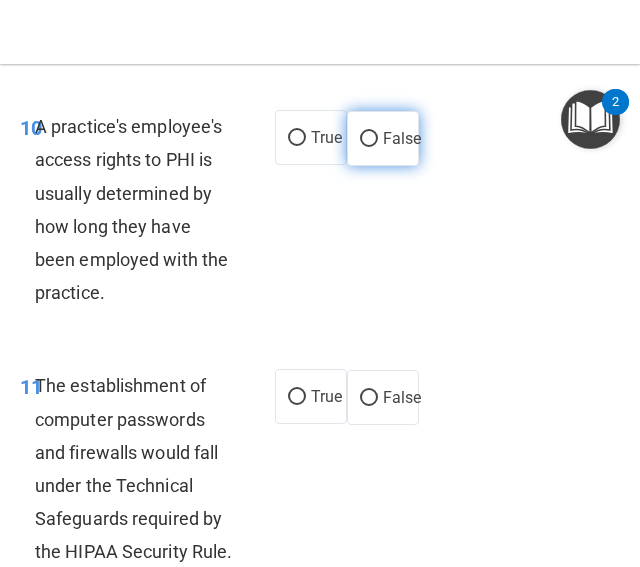 click on "False" at bounding box center (383, 138) 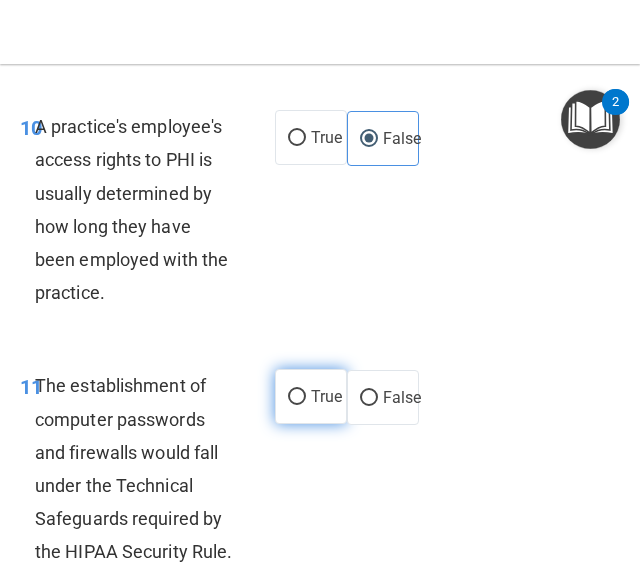 click on "True" at bounding box center (297, 397) 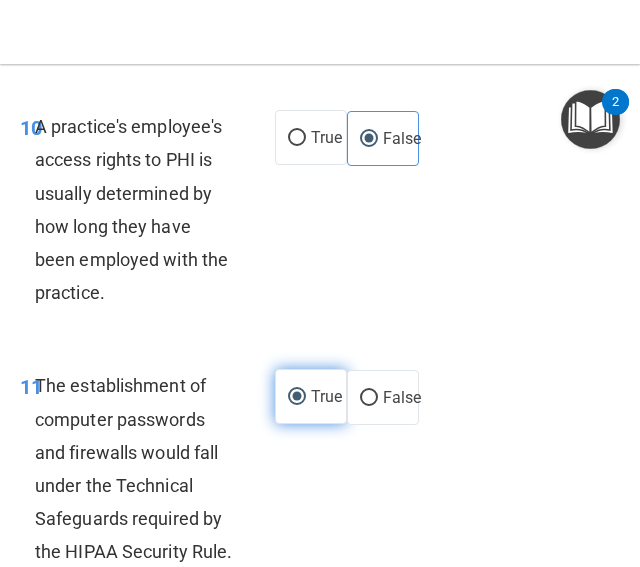 scroll, scrollTop: 2956, scrollLeft: 0, axis: vertical 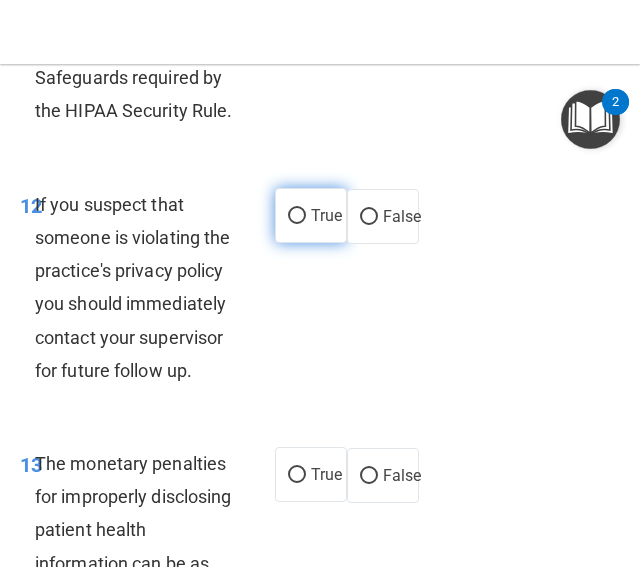 click on "True" at bounding box center [311, 215] 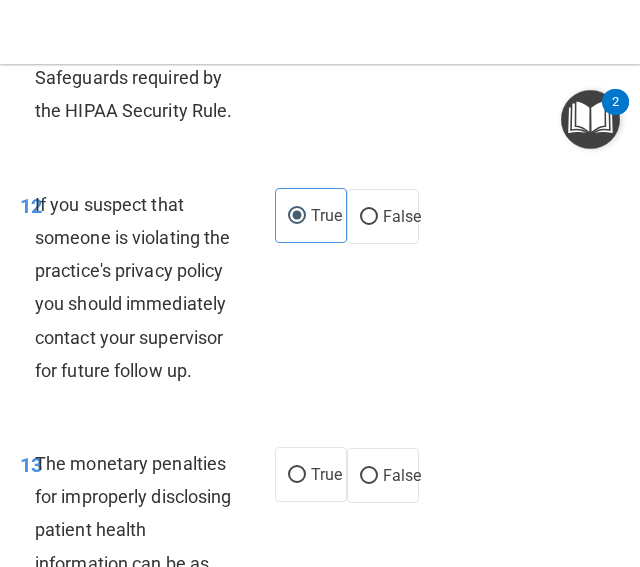 scroll, scrollTop: 3396, scrollLeft: 0, axis: vertical 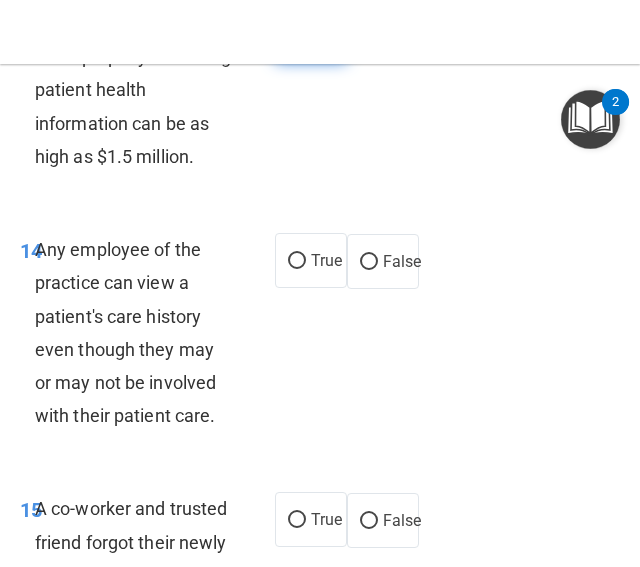 click on "True" at bounding box center (311, 34) 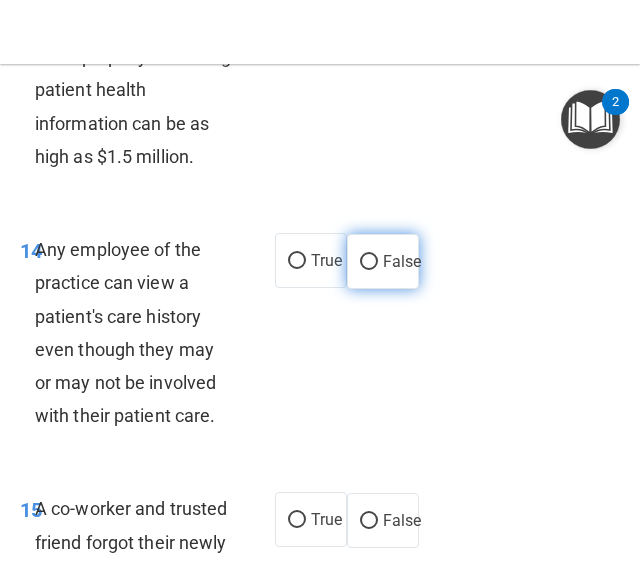 click on "False" at bounding box center (369, 262) 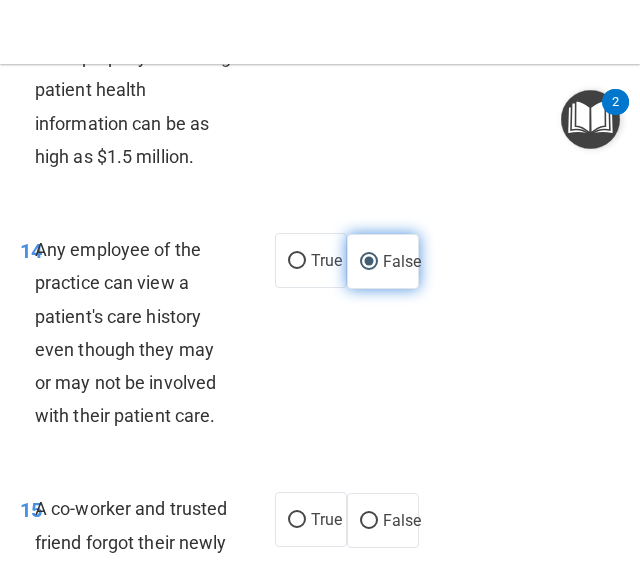 scroll, scrollTop: 3836, scrollLeft: 0, axis: vertical 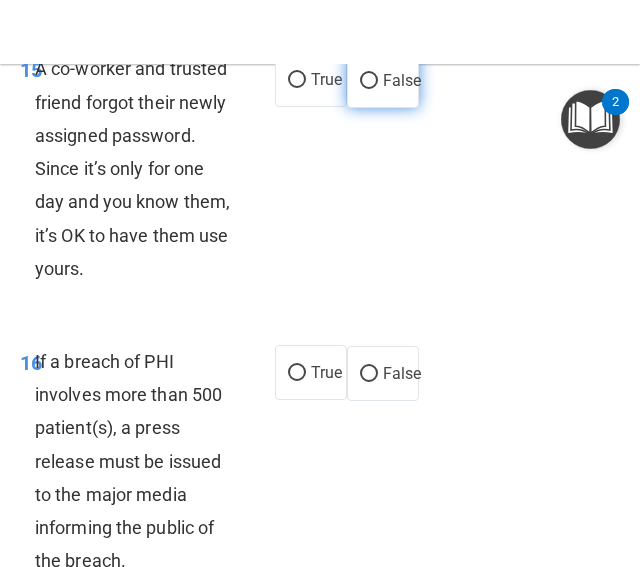 click on "False" at bounding box center (369, 81) 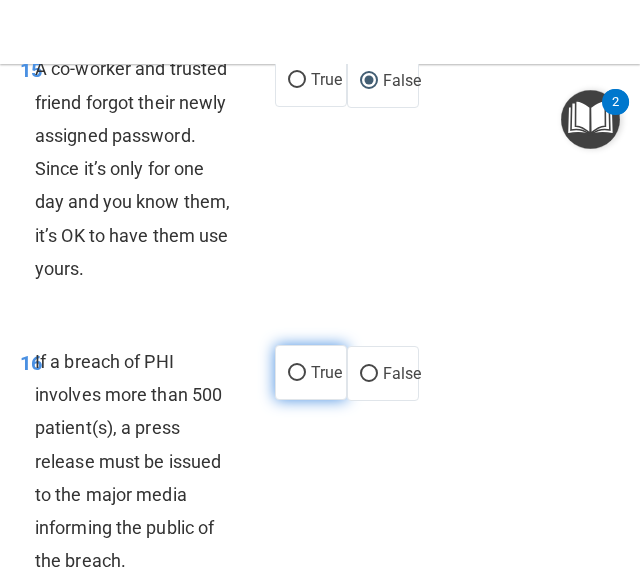 click on "True" at bounding box center (311, 372) 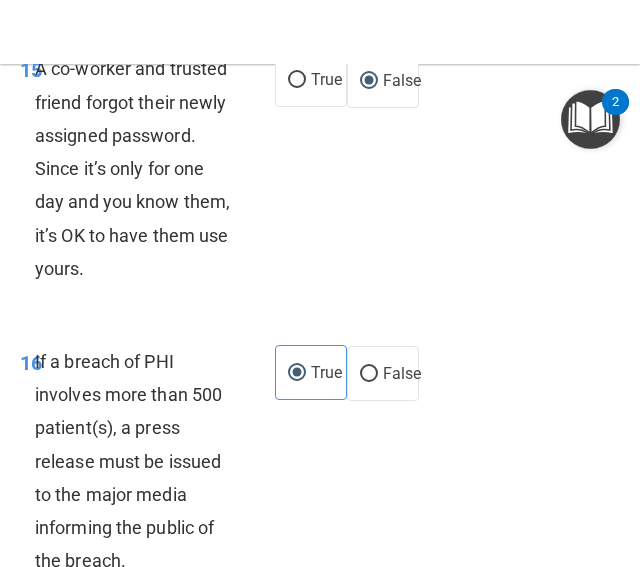 scroll, scrollTop: 4277, scrollLeft: 0, axis: vertical 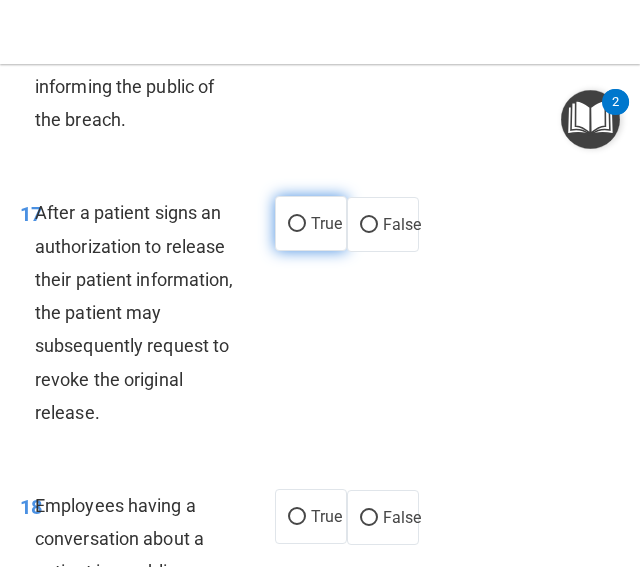 click on "True" at bounding box center (311, 223) 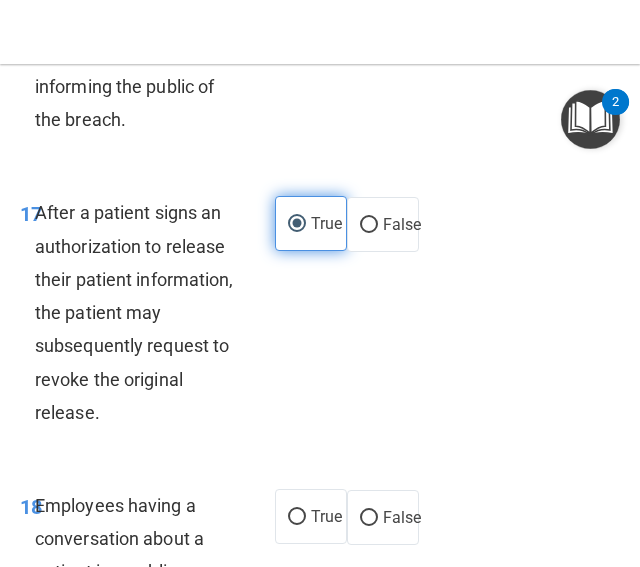 scroll, scrollTop: 4717, scrollLeft: 0, axis: vertical 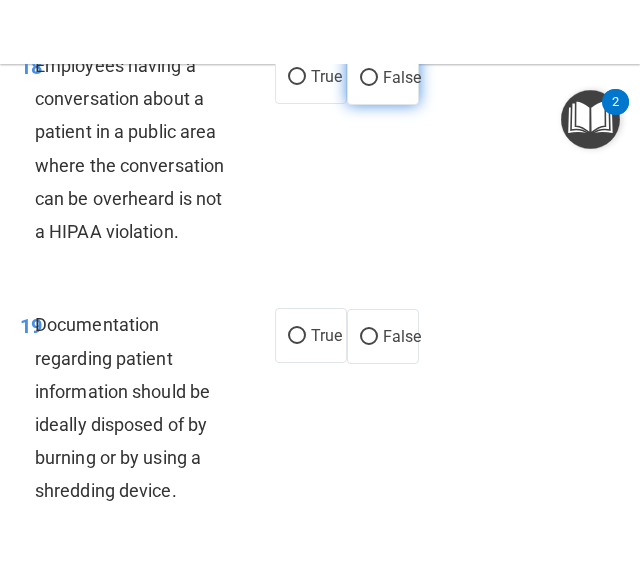 click on "False" at bounding box center (402, 77) 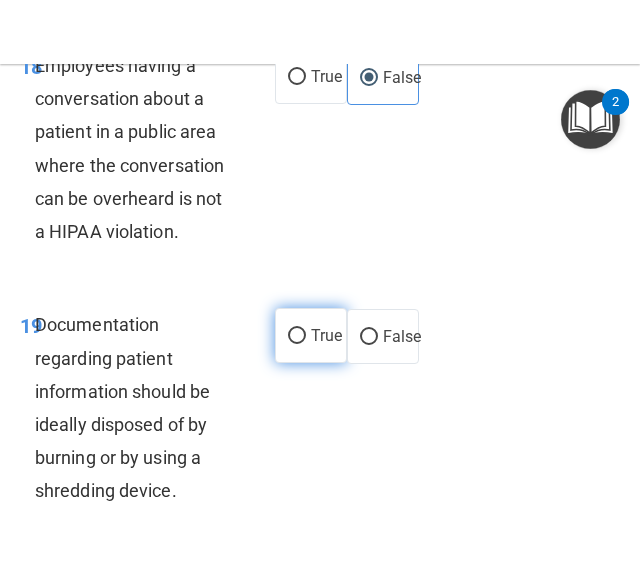 click on "True" at bounding box center (311, 335) 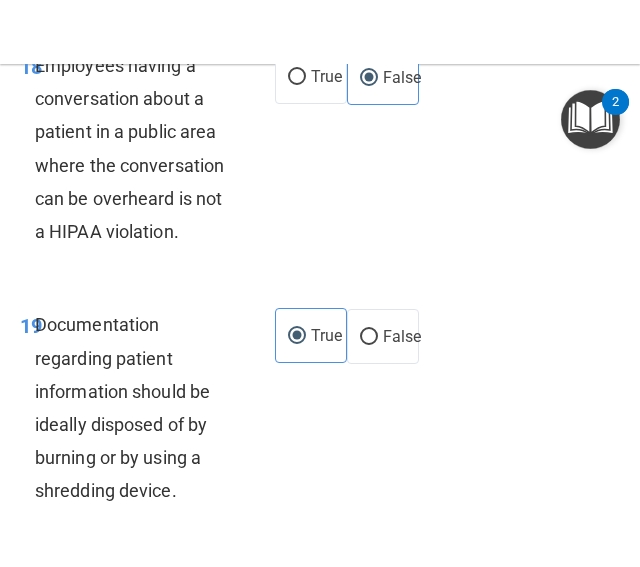 scroll, scrollTop: 5158, scrollLeft: 0, axis: vertical 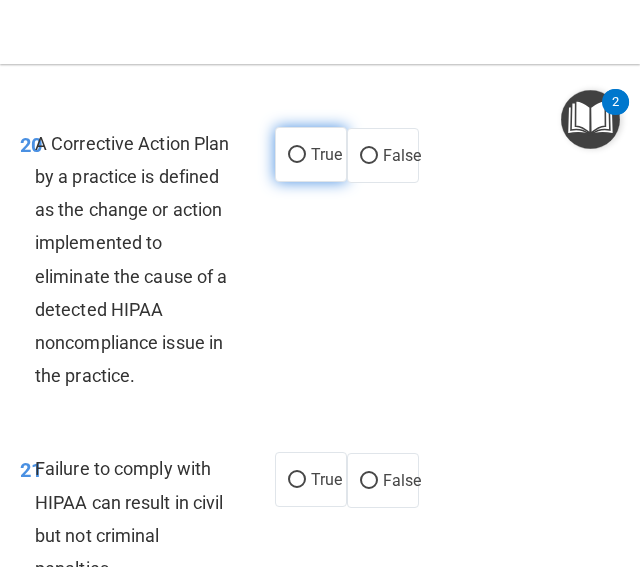 click on "True" at bounding box center (311, 154) 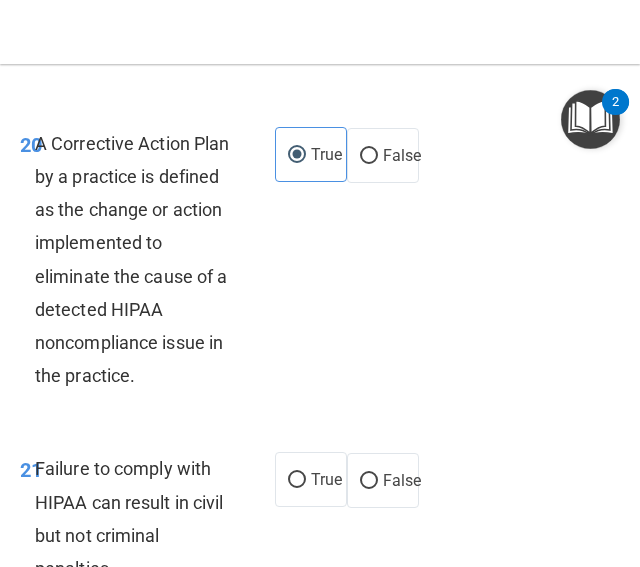 scroll, scrollTop: 5598, scrollLeft: 0, axis: vertical 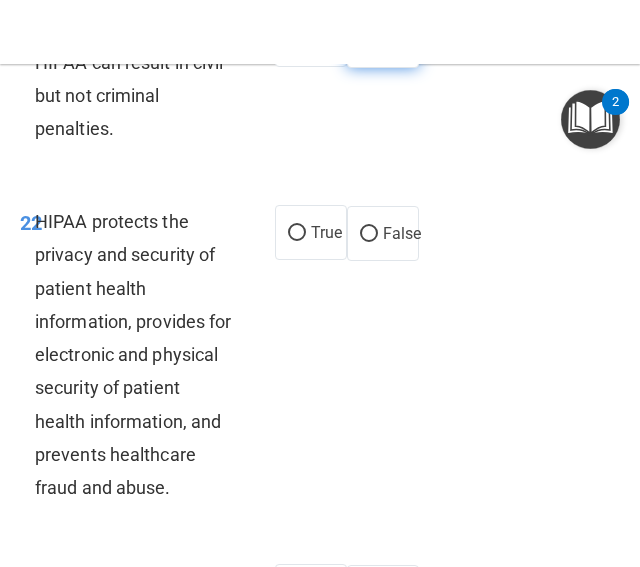 click on "False" at bounding box center [369, 41] 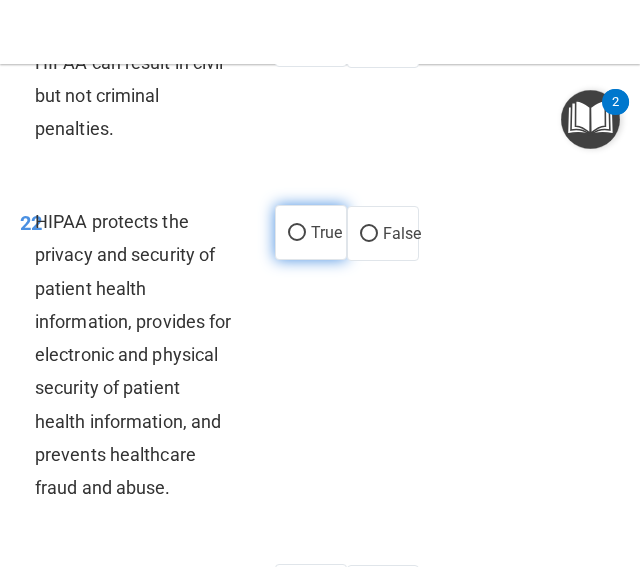 click on "True" at bounding box center (311, 232) 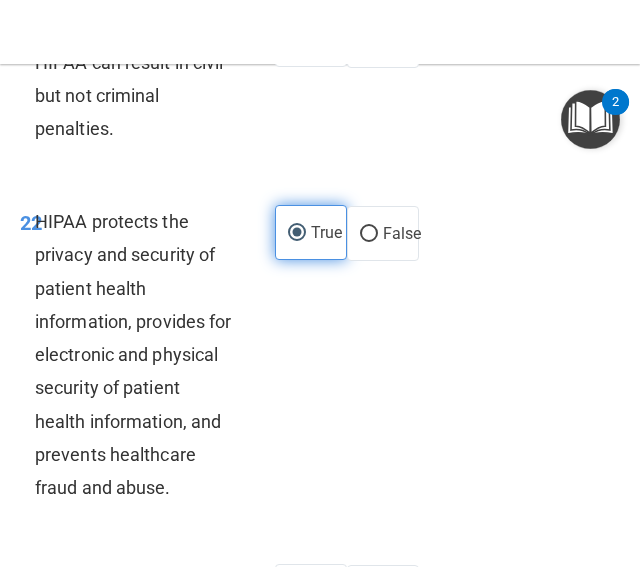 scroll, scrollTop: 6038, scrollLeft: 0, axis: vertical 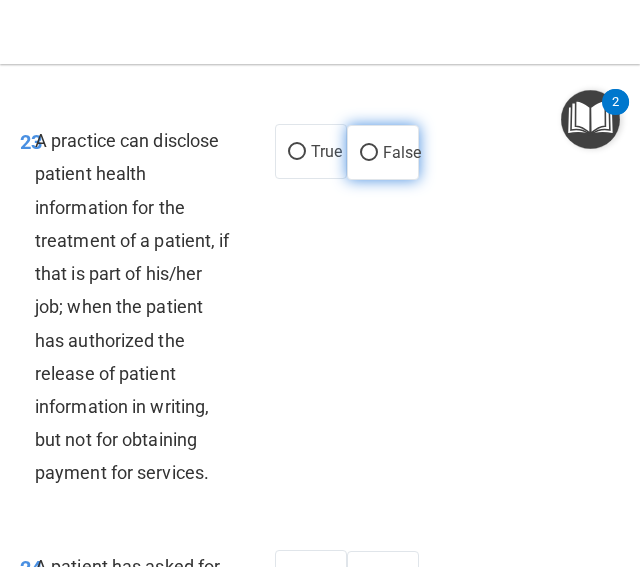 click on "False" at bounding box center (369, 153) 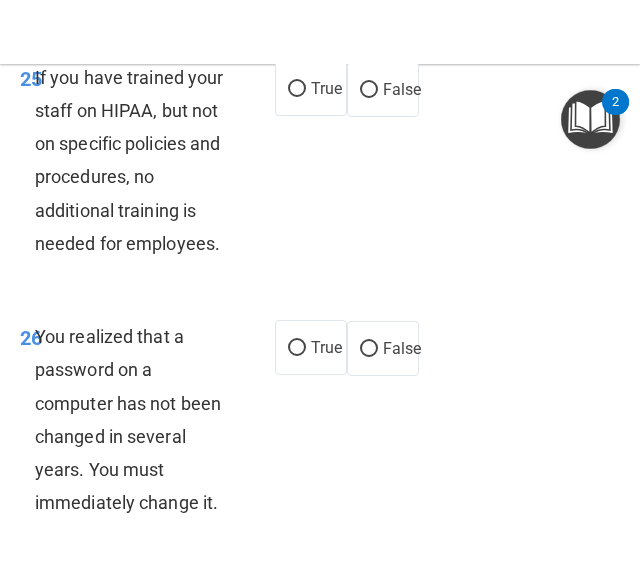 scroll, scrollTop: 6479, scrollLeft: 0, axis: vertical 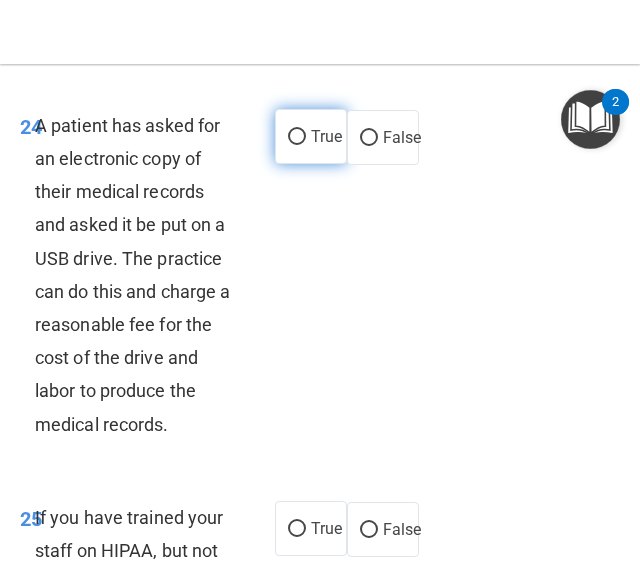 click on "True" at bounding box center (297, 137) 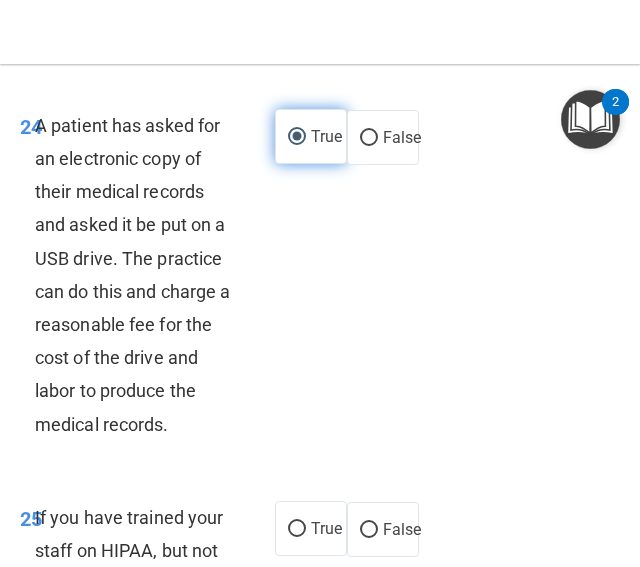 scroll, scrollTop: 6919, scrollLeft: 0, axis: vertical 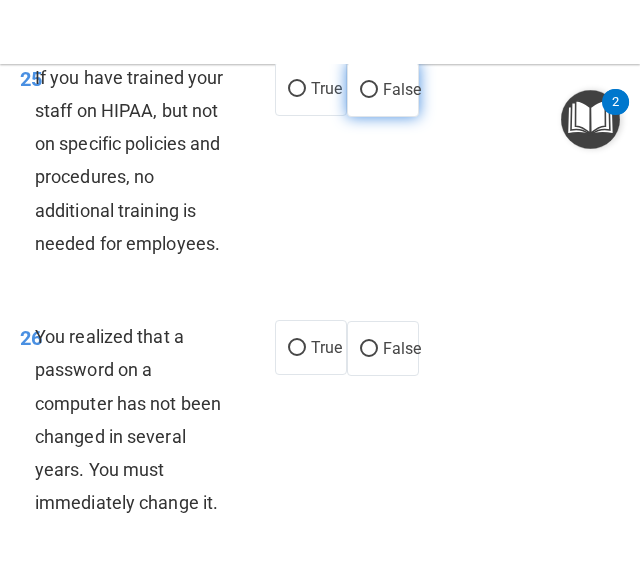 click on "False" at bounding box center (383, 89) 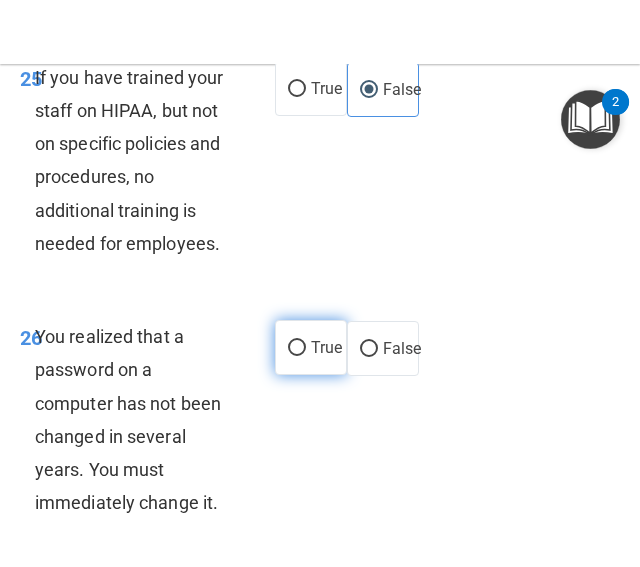 click on "True" at bounding box center (297, 348) 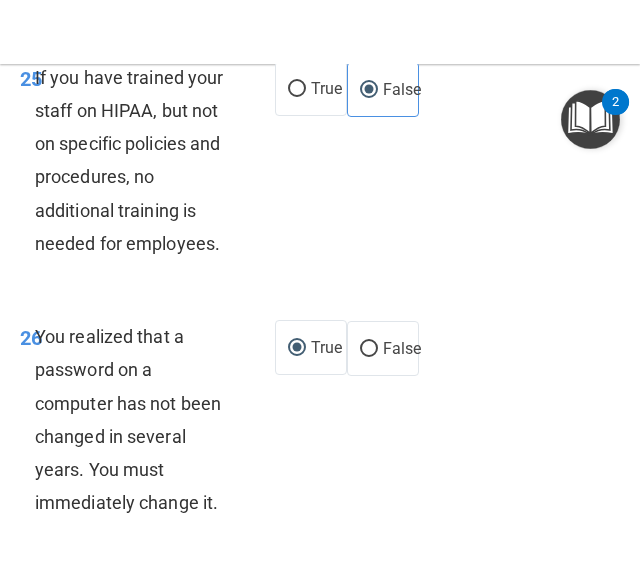 scroll, scrollTop: 7360, scrollLeft: 0, axis: vertical 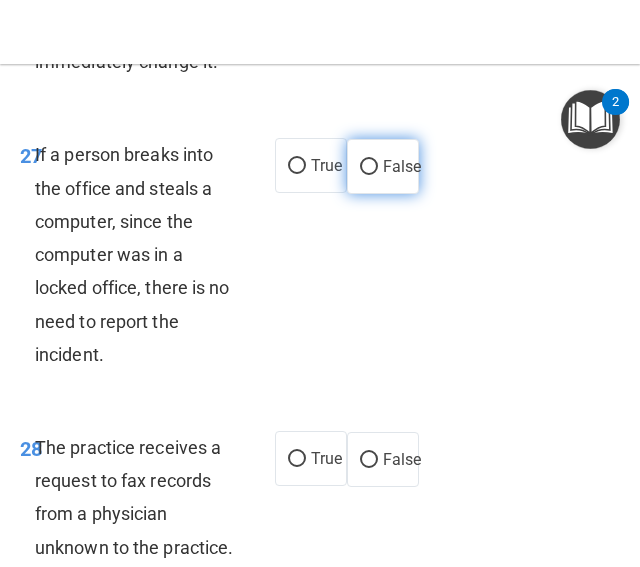 click on "False" at bounding box center (383, 166) 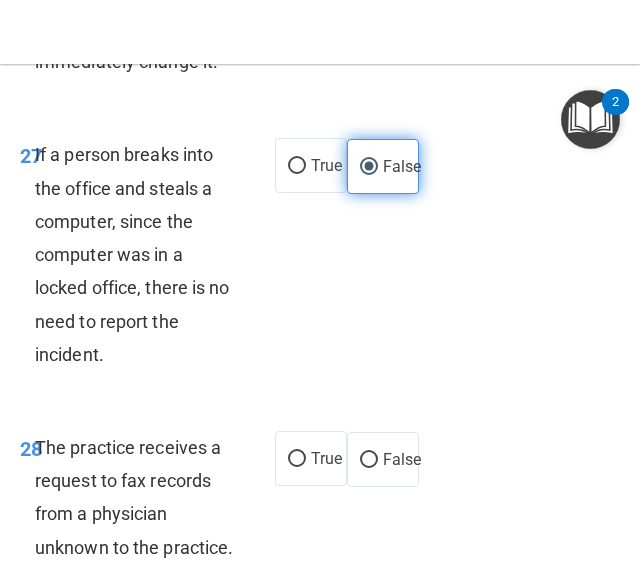 scroll, scrollTop: 7800, scrollLeft: 0, axis: vertical 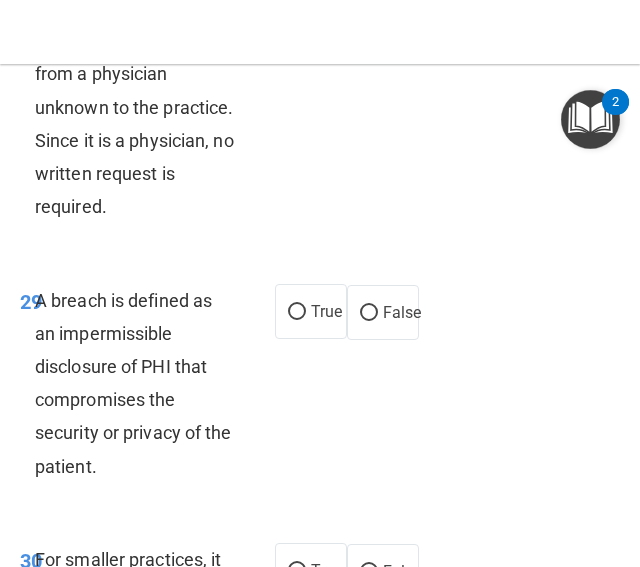 click on "False" at bounding box center [402, 19] 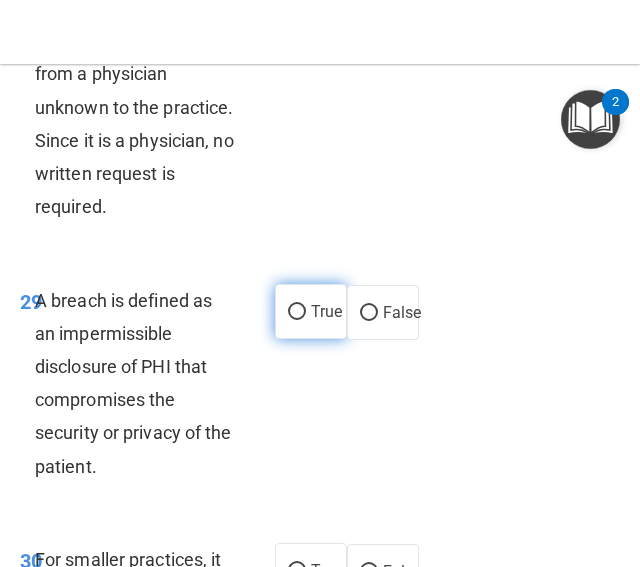 click on "True" at bounding box center (311, 311) 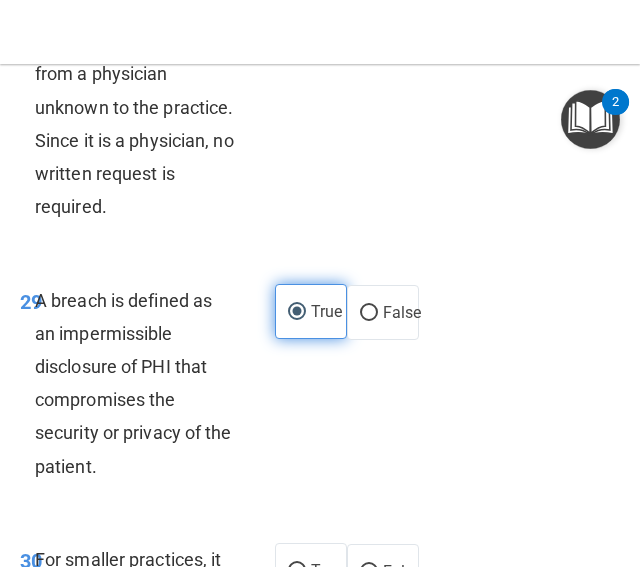 scroll, scrollTop: 8240, scrollLeft: 0, axis: vertical 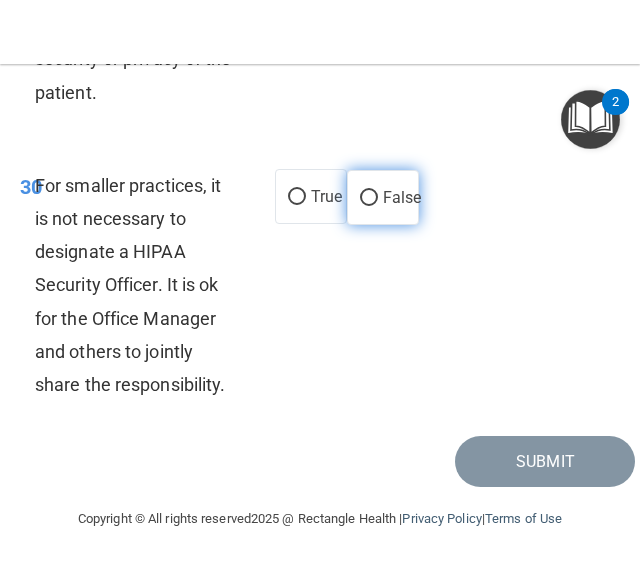 click on "False" at bounding box center [383, 197] 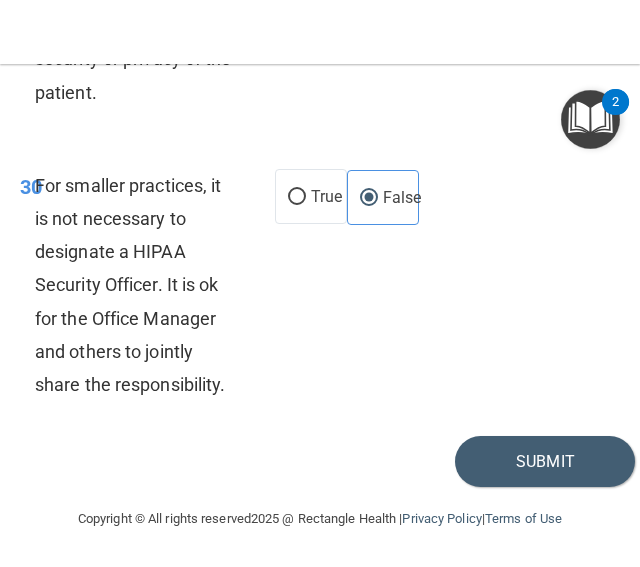 scroll, scrollTop: 8339, scrollLeft: 0, axis: vertical 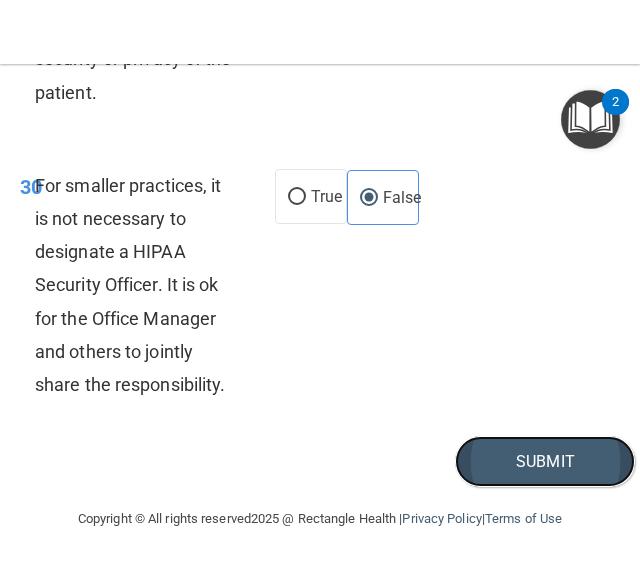 click on "Submit" at bounding box center (545, 461) 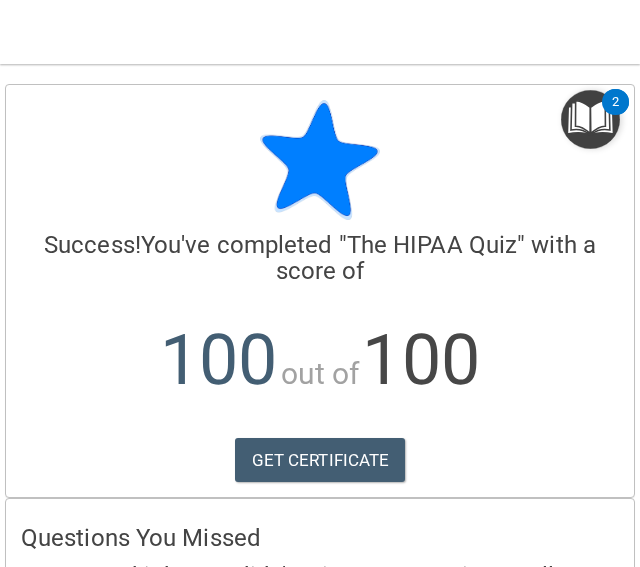 scroll, scrollTop: 128, scrollLeft: 0, axis: vertical 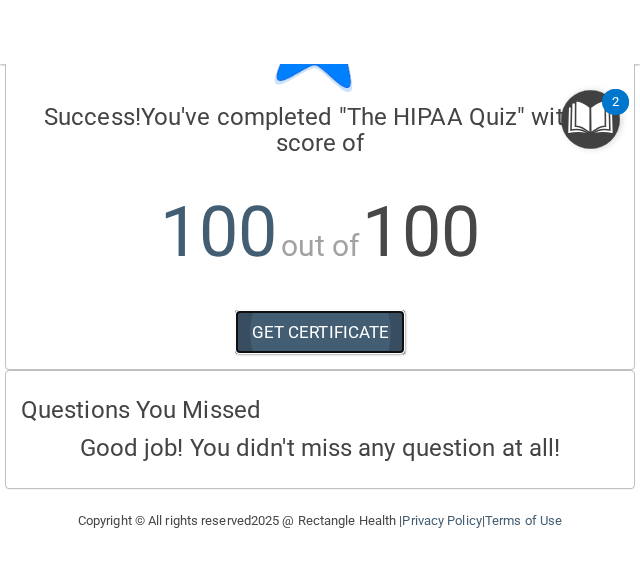click on "GET CERTIFICATE" at bounding box center (320, 332) 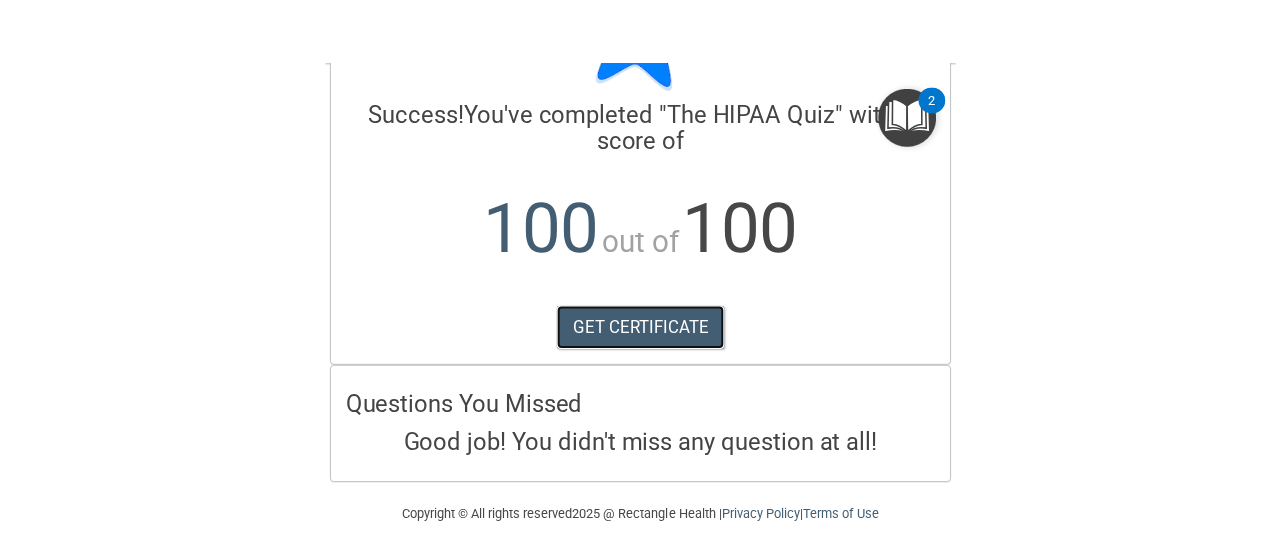 scroll, scrollTop: 0, scrollLeft: 0, axis: both 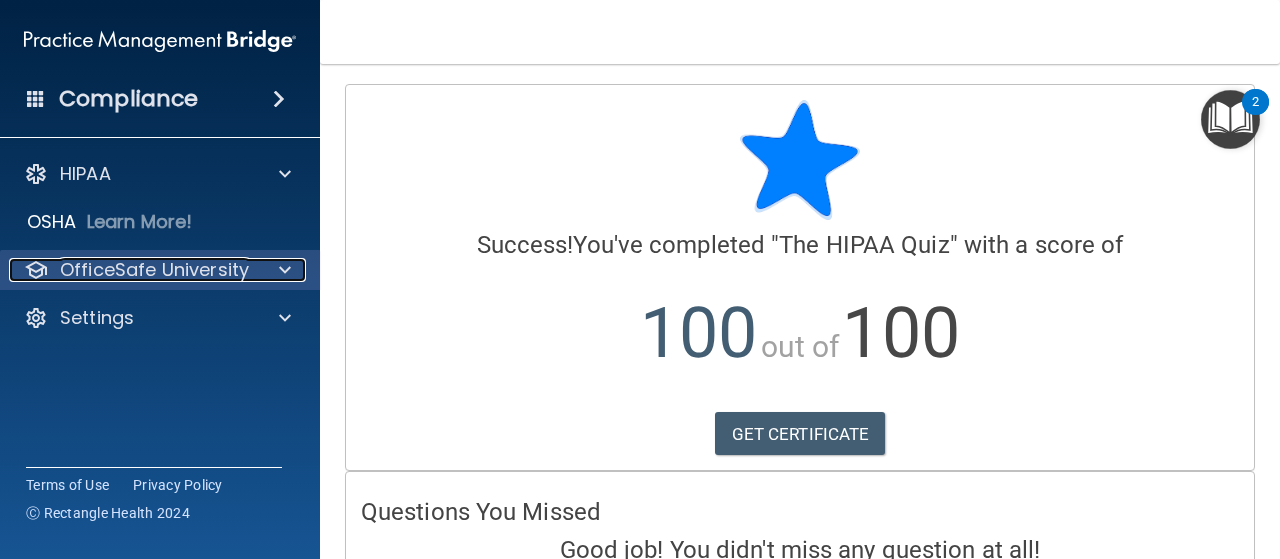click on "OfficeSafe University" at bounding box center (154, 270) 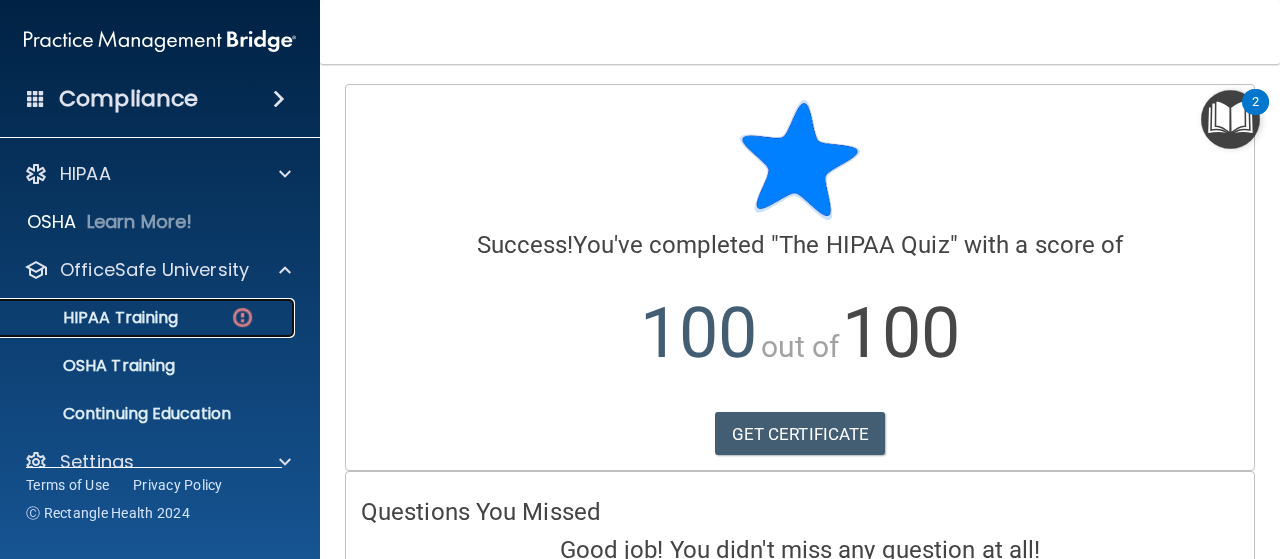 click on "HIPAA Training" at bounding box center (95, 318) 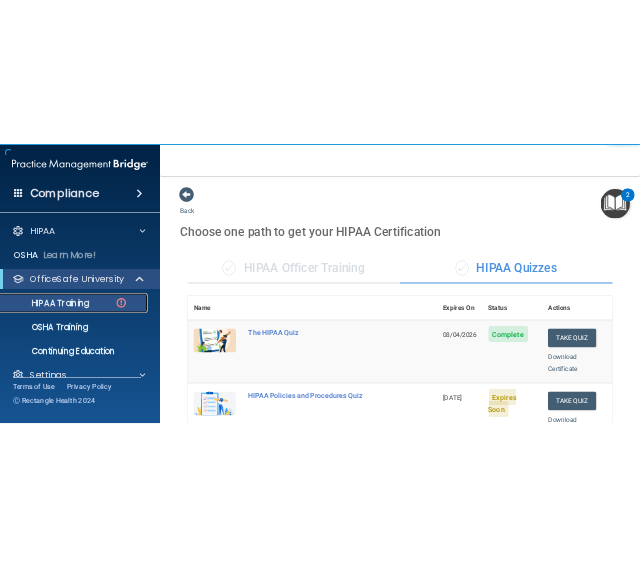 scroll, scrollTop: 433, scrollLeft: 0, axis: vertical 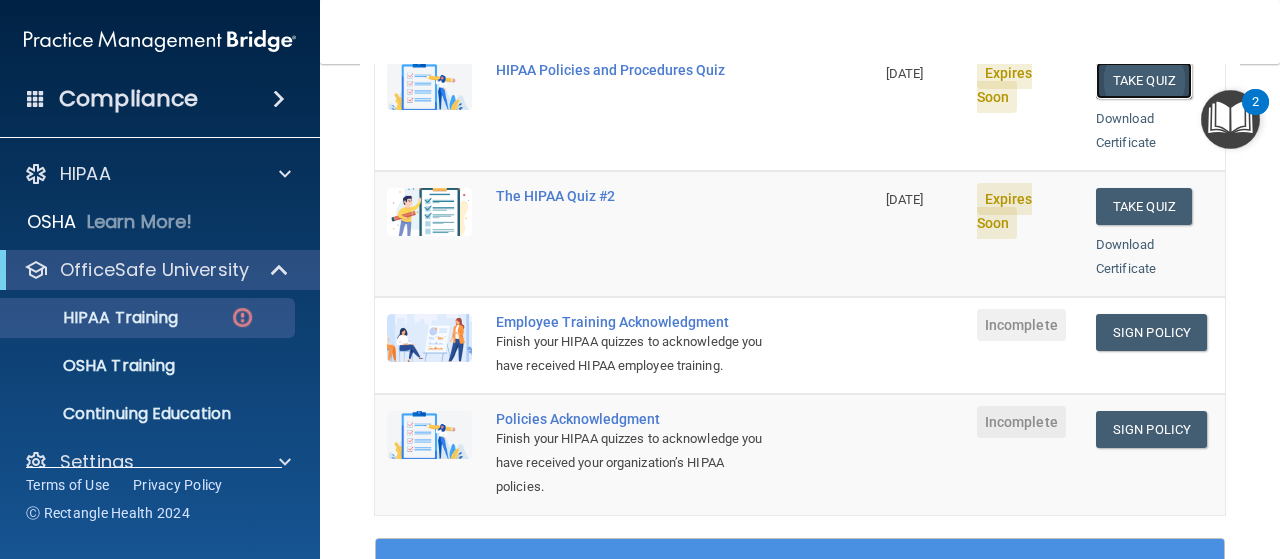 click on "Take Quiz" at bounding box center [1144, 80] 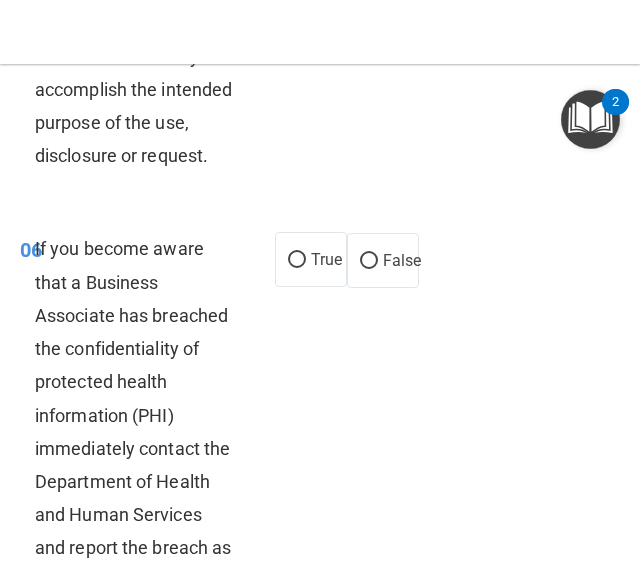 scroll, scrollTop: 0, scrollLeft: 0, axis: both 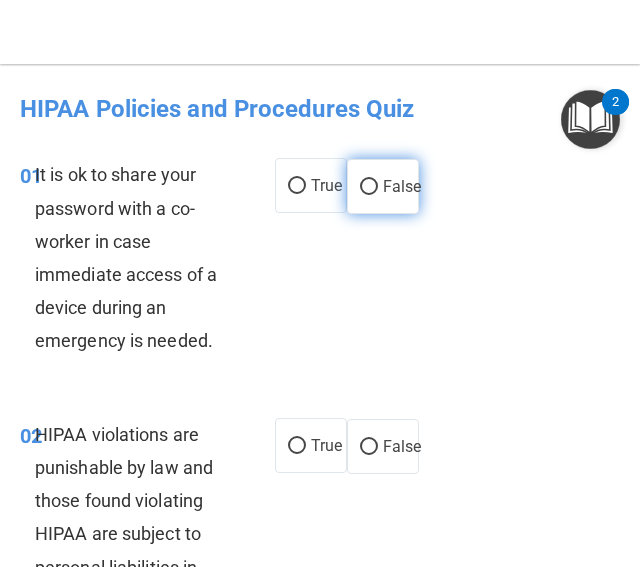 click on "False" at bounding box center [383, 186] 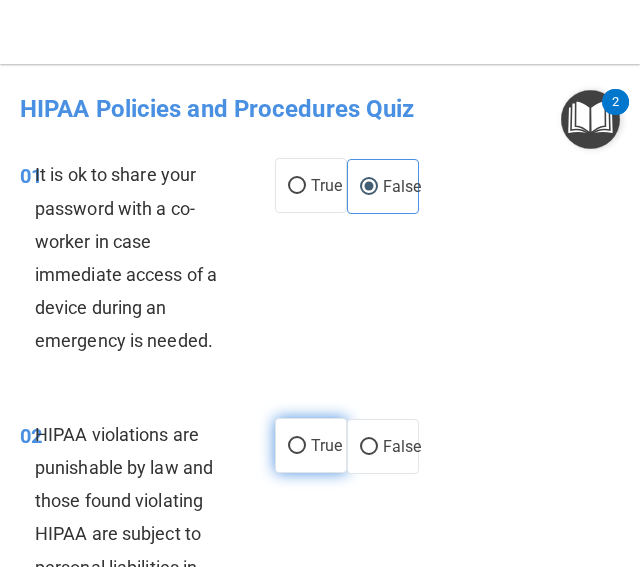 click on "True" at bounding box center (311, 445) 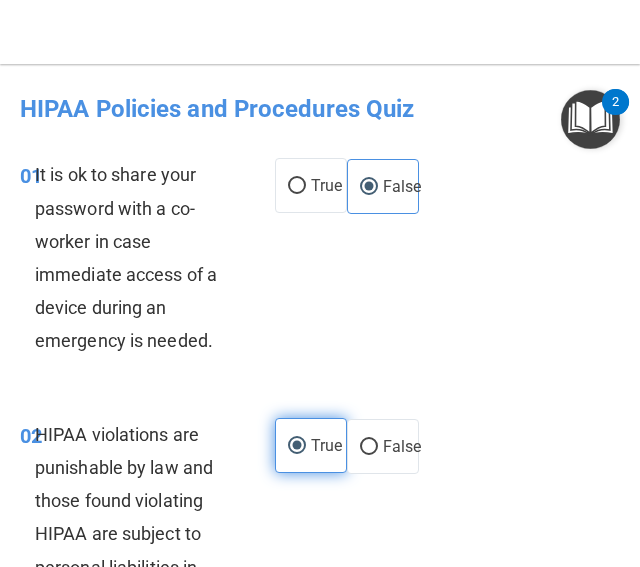 scroll, scrollTop: 440, scrollLeft: 0, axis: vertical 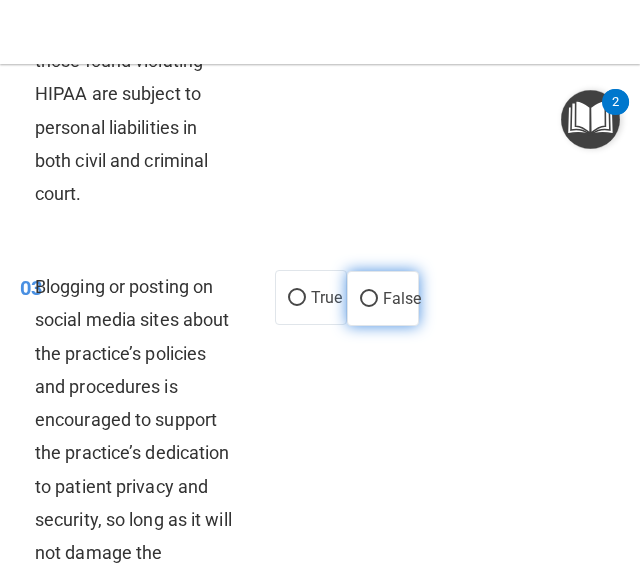 click on "False" at bounding box center [402, 298] 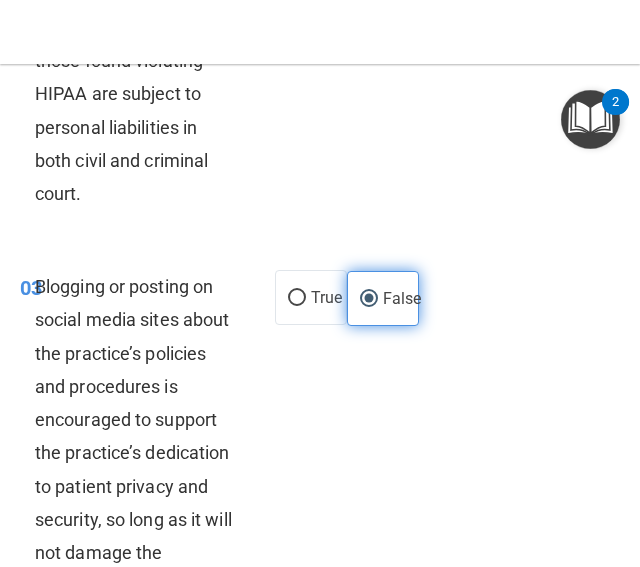 scroll, scrollTop: 880, scrollLeft: 0, axis: vertical 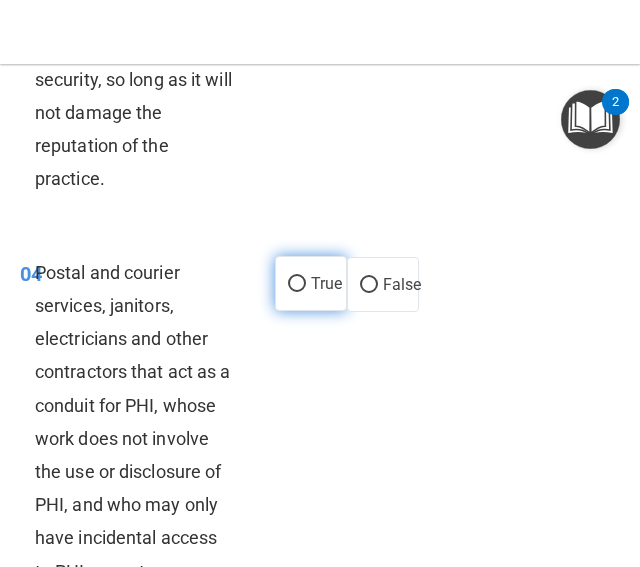click on "True" at bounding box center [311, 283] 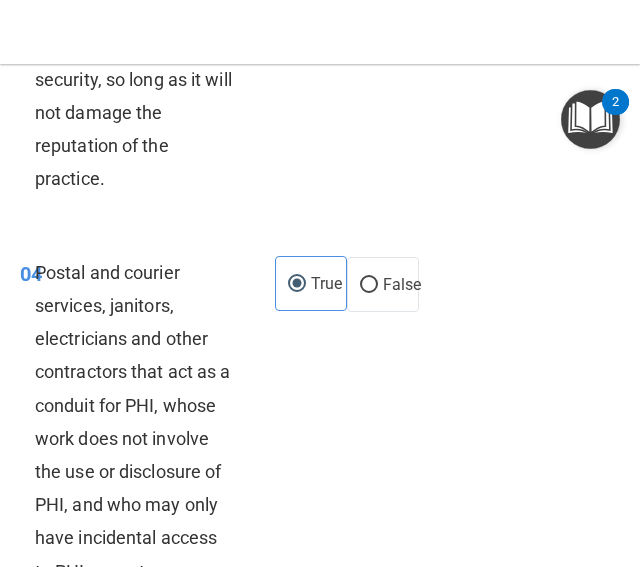 scroll, scrollTop: 1321, scrollLeft: 0, axis: vertical 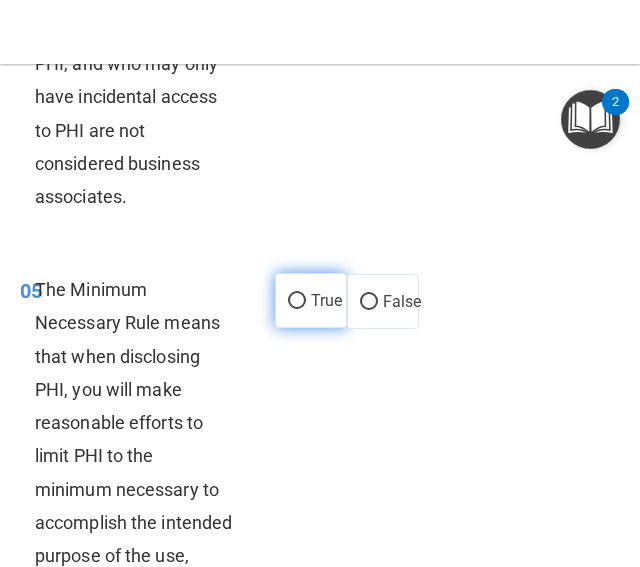 click on "True" at bounding box center [297, 301] 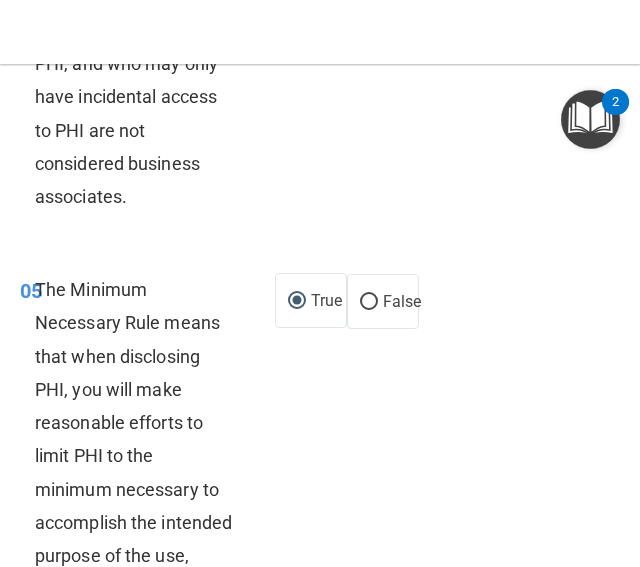 scroll, scrollTop: 1762, scrollLeft: 0, axis: vertical 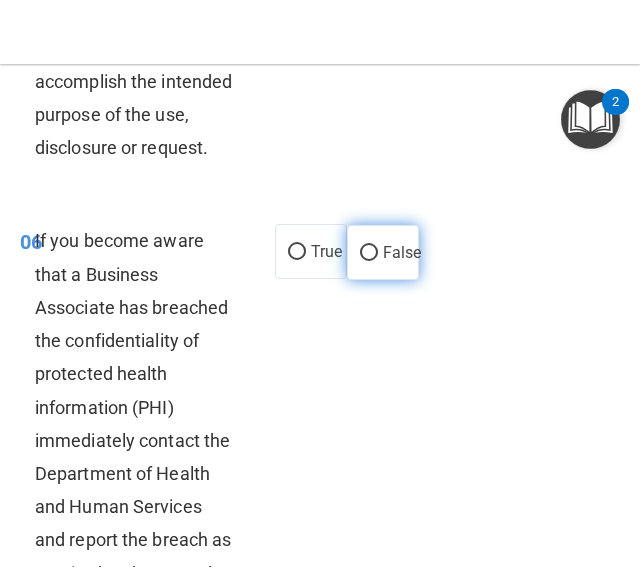 click on "False" at bounding box center (383, 252) 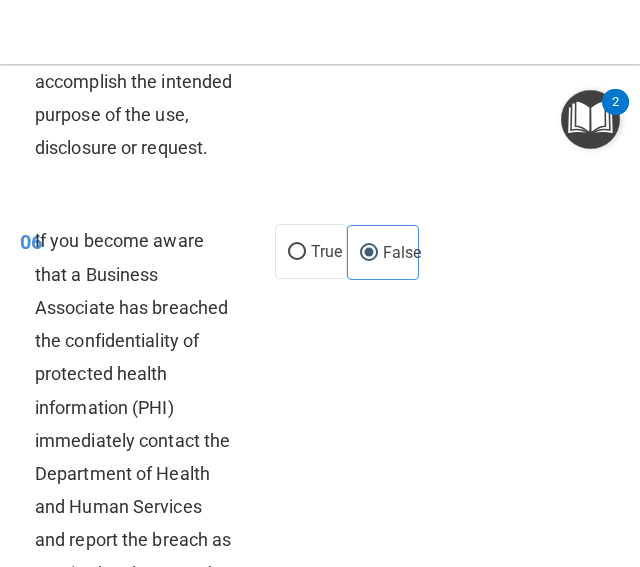 scroll, scrollTop: 2202, scrollLeft: 0, axis: vertical 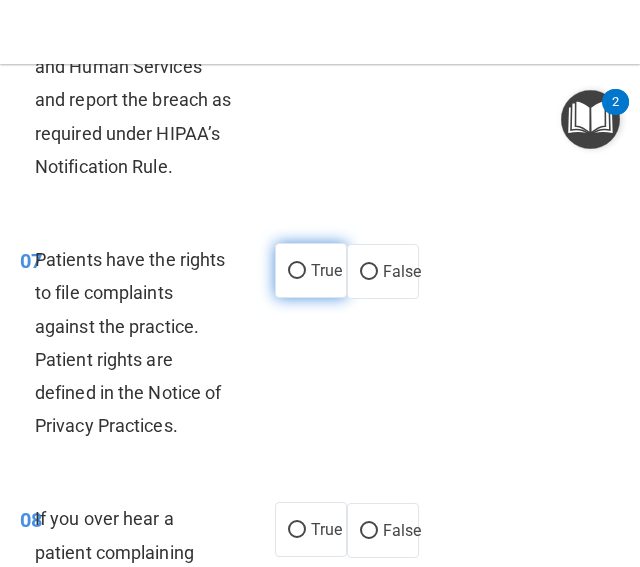 click on "True" at bounding box center [311, 270] 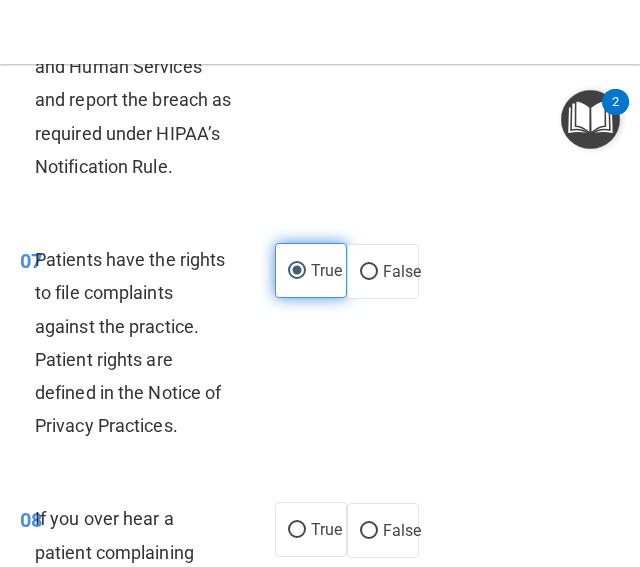 scroll, scrollTop: 2642, scrollLeft: 0, axis: vertical 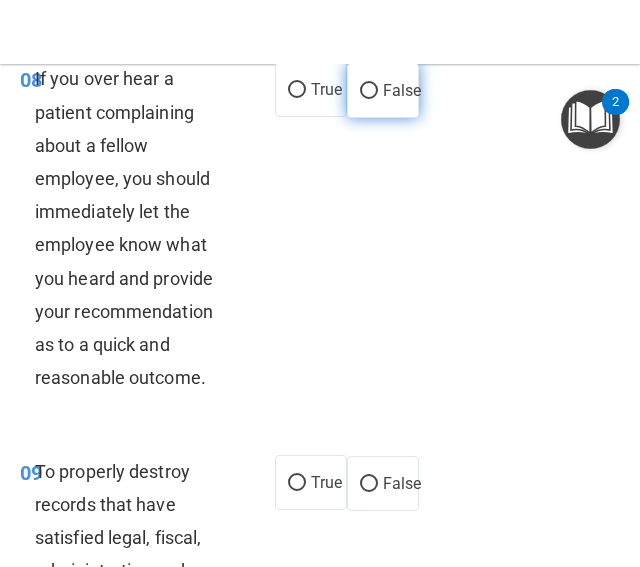 click on "False" at bounding box center (402, 90) 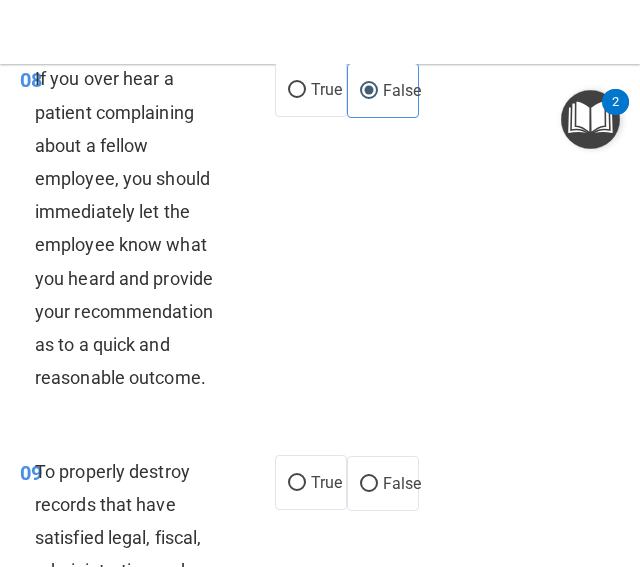scroll, scrollTop: 3082, scrollLeft: 0, axis: vertical 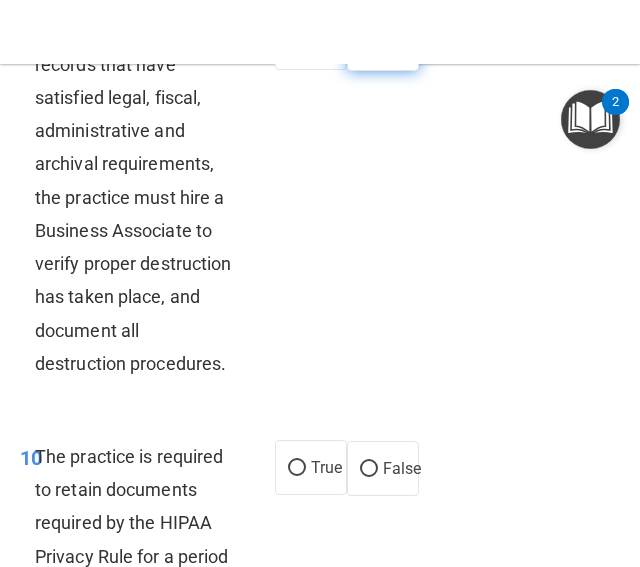 click on "False" at bounding box center (383, 43) 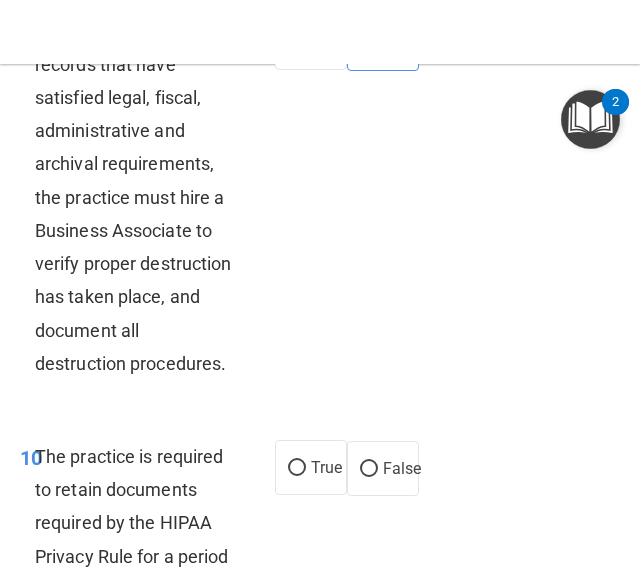 scroll, scrollTop: 3523, scrollLeft: 0, axis: vertical 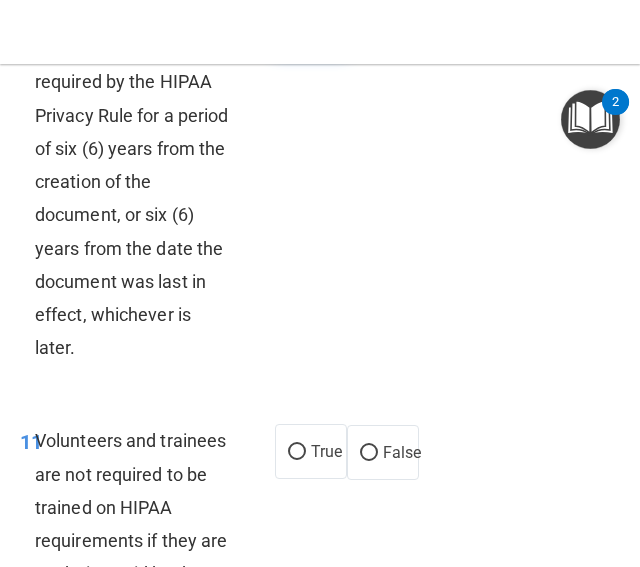 click on "True" at bounding box center [326, 26] 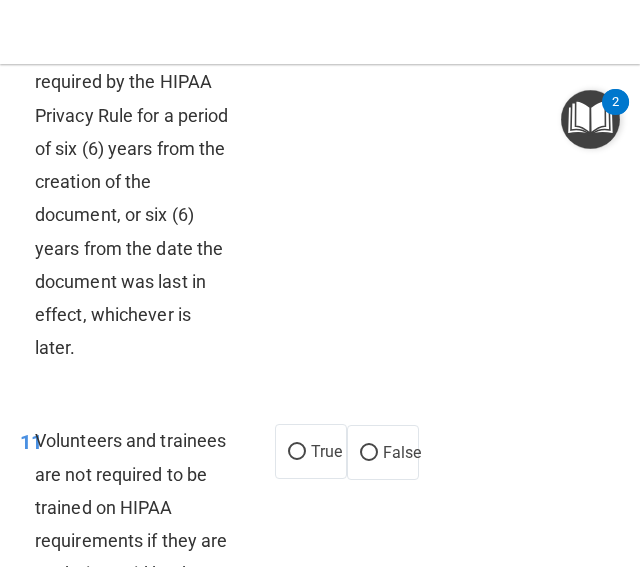 scroll, scrollTop: 3964, scrollLeft: 0, axis: vertical 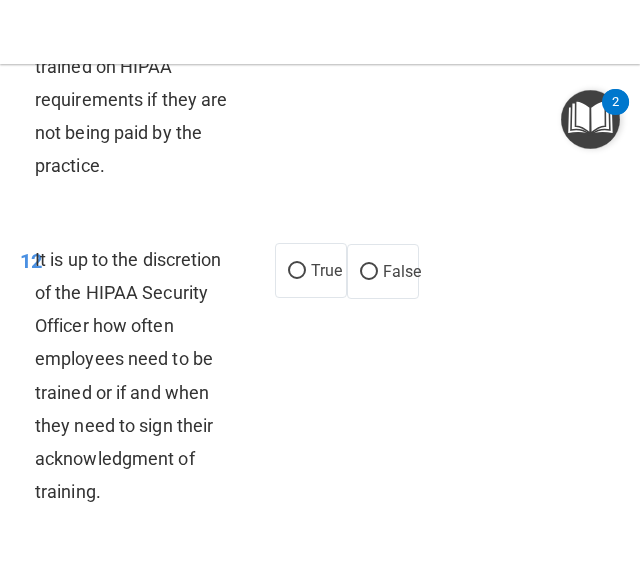 click on "False" at bounding box center [383, 11] 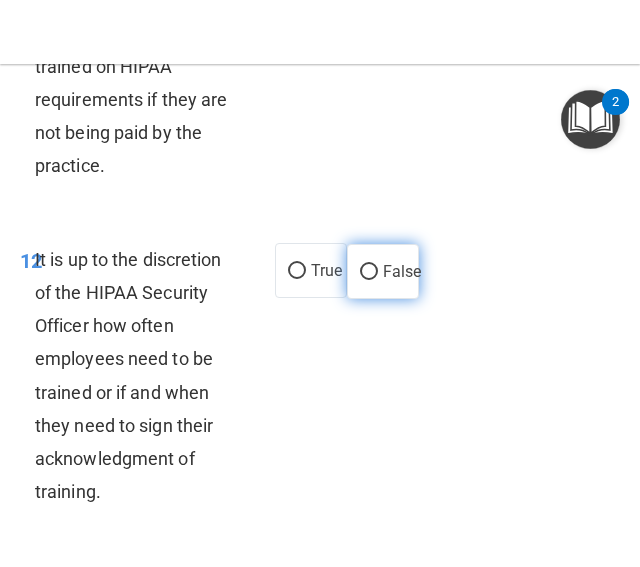 click on "False" at bounding box center (402, 271) 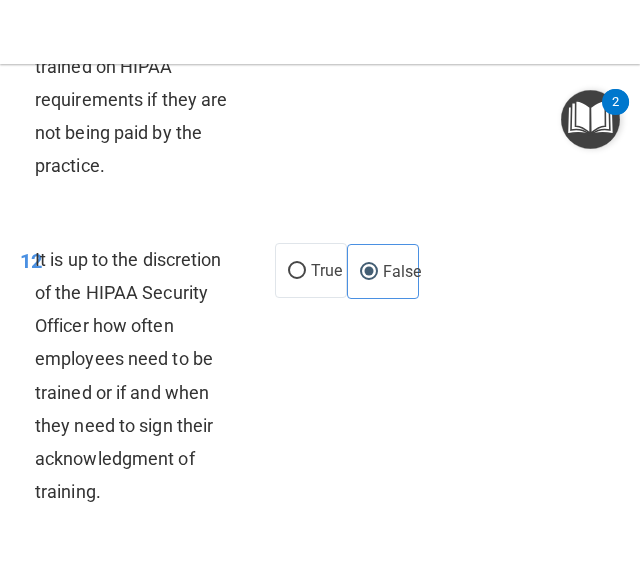 scroll, scrollTop: 4404, scrollLeft: 0, axis: vertical 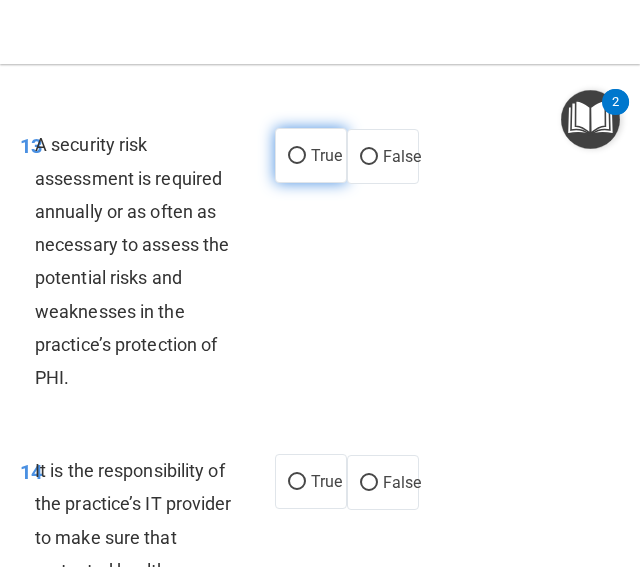 click on "True" at bounding box center (326, 155) 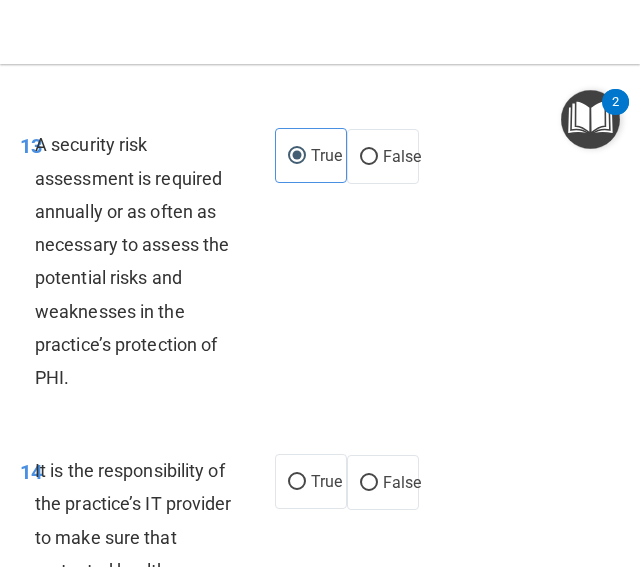 scroll, scrollTop: 4844, scrollLeft: 0, axis: vertical 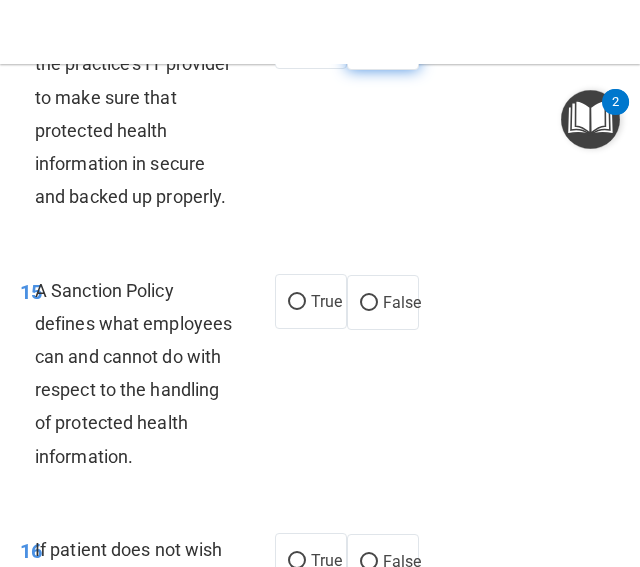 click on "False" at bounding box center (383, 42) 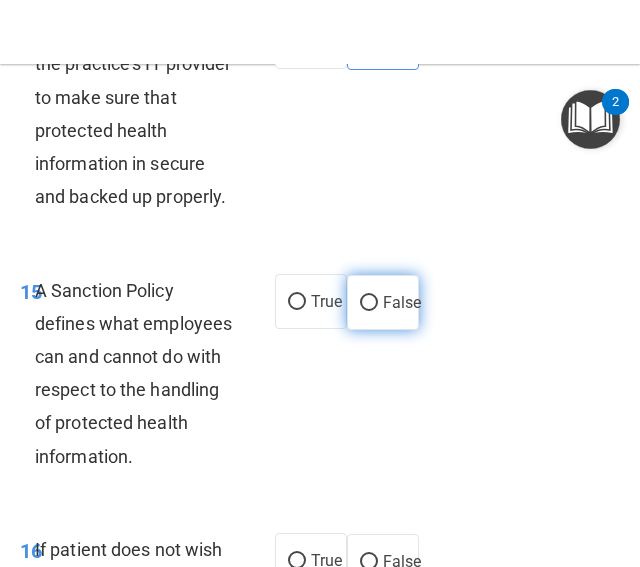 click on "False" at bounding box center (383, 302) 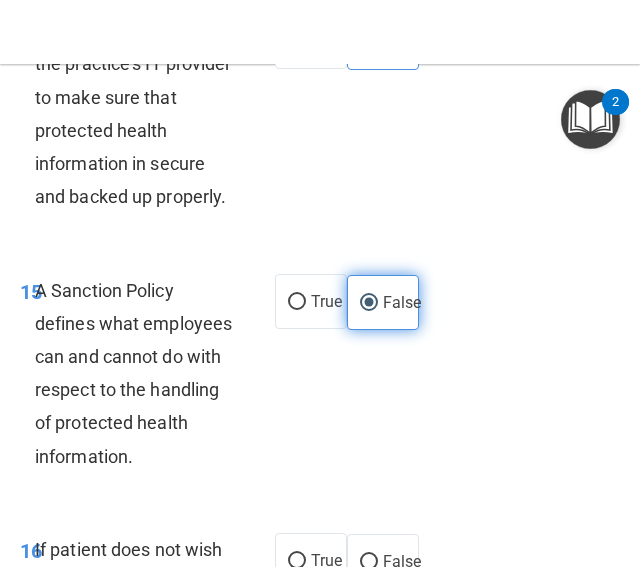scroll, scrollTop: 5285, scrollLeft: 0, axis: vertical 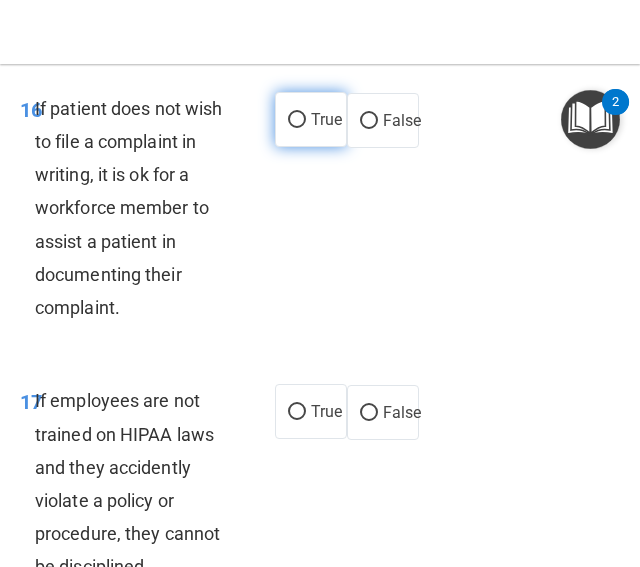 click on "True" at bounding box center [311, 119] 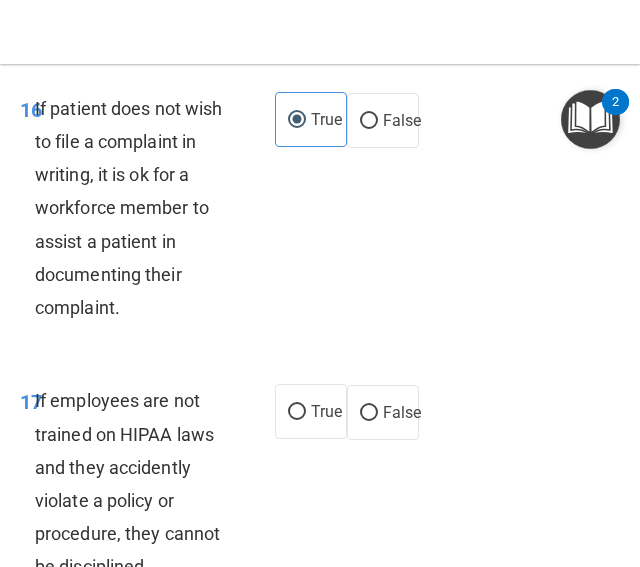 scroll, scrollTop: 5725, scrollLeft: 0, axis: vertical 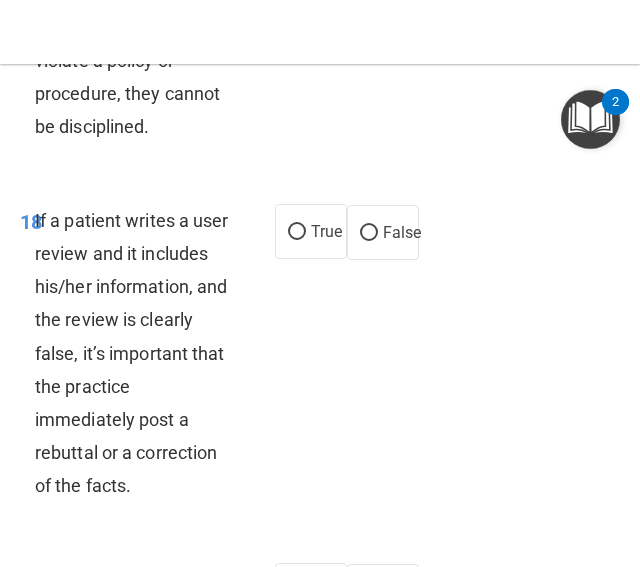 click on "False" at bounding box center [402, -28] 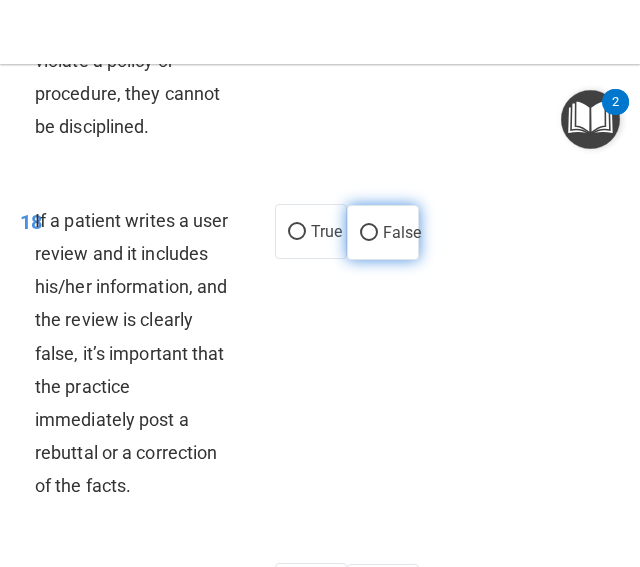 click on "False" at bounding box center (402, 232) 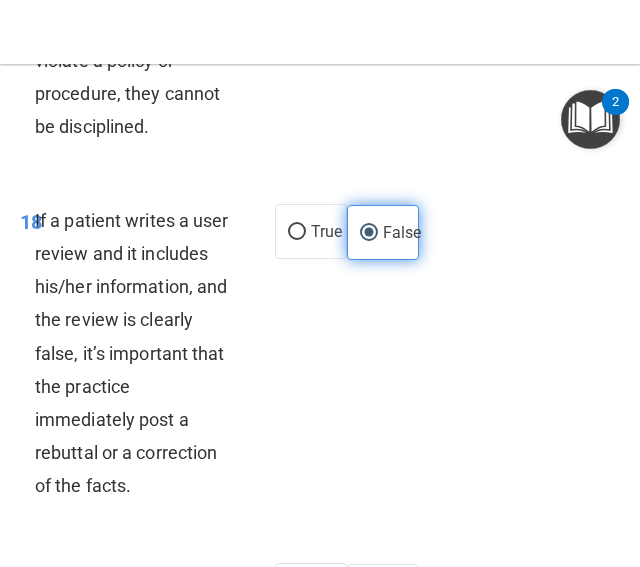 scroll, scrollTop: 6166, scrollLeft: 0, axis: vertical 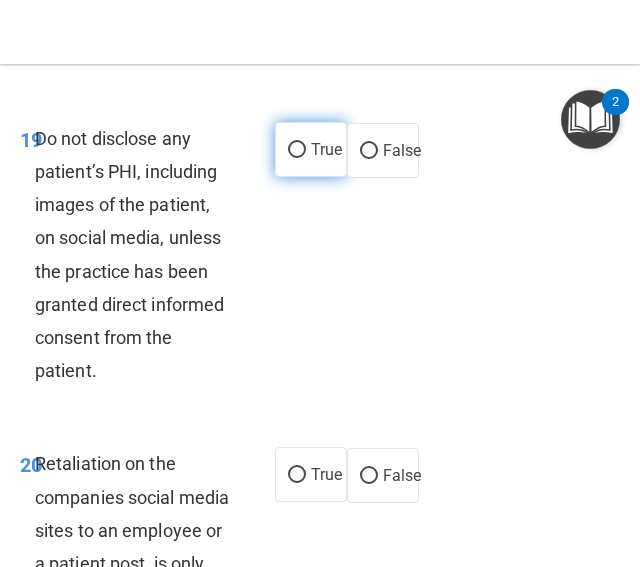 click on "True" at bounding box center [311, 149] 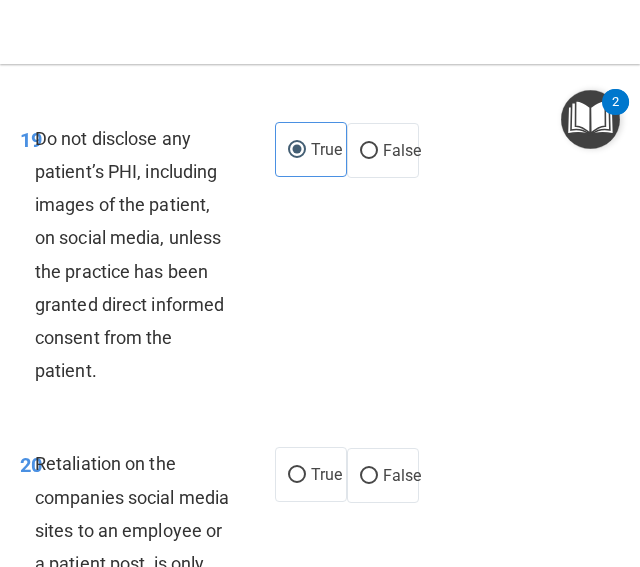 scroll, scrollTop: 6606, scrollLeft: 0, axis: vertical 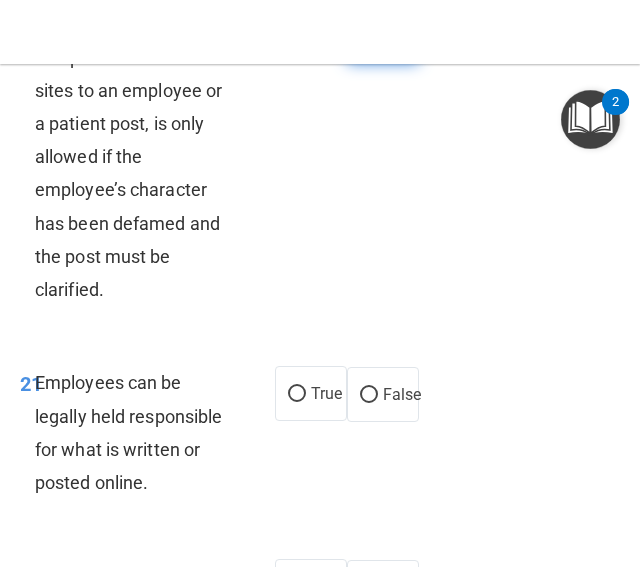 click on "False" at bounding box center (402, 35) 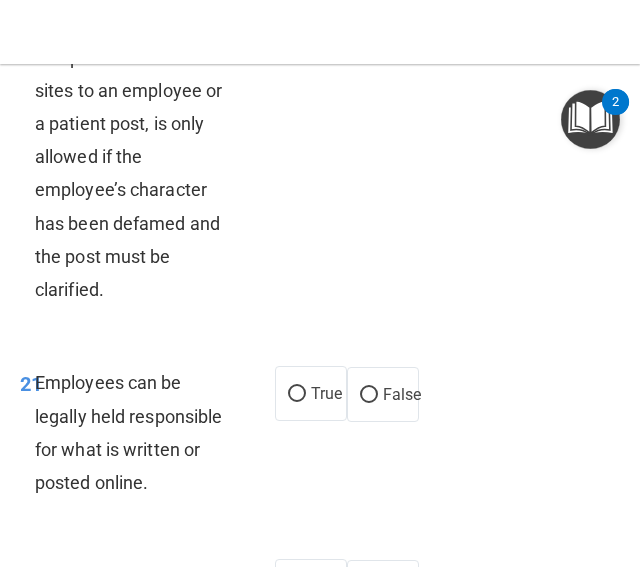 scroll, scrollTop: 7046, scrollLeft: 0, axis: vertical 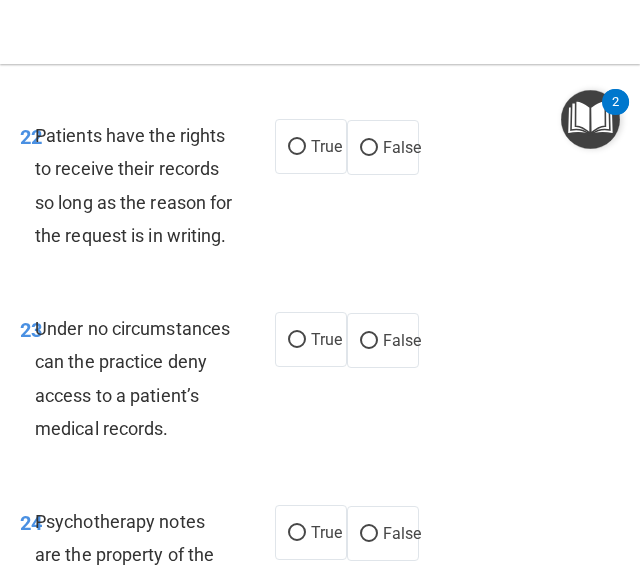 click on "True" at bounding box center (297, -46) 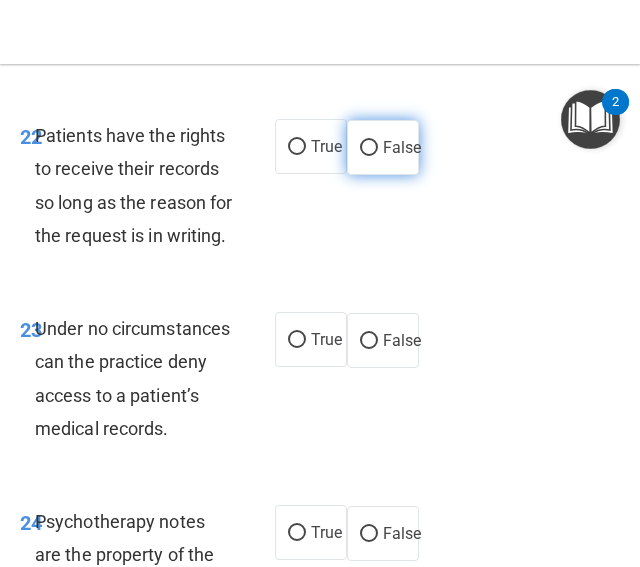 click on "False" at bounding box center (383, 147) 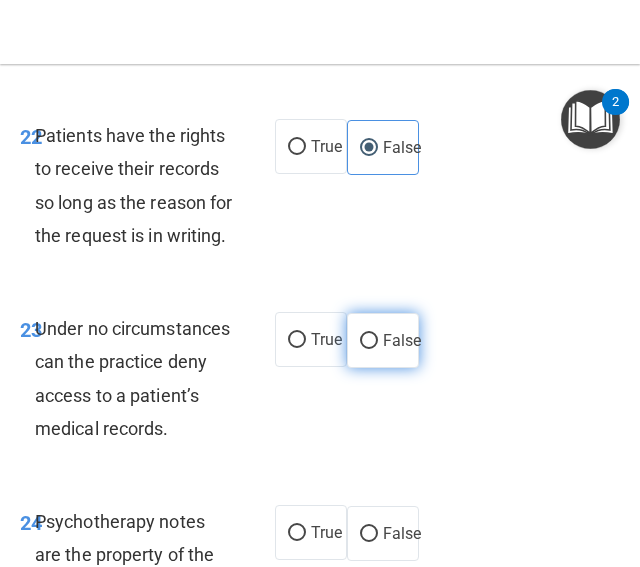 click on "False" at bounding box center (369, 341) 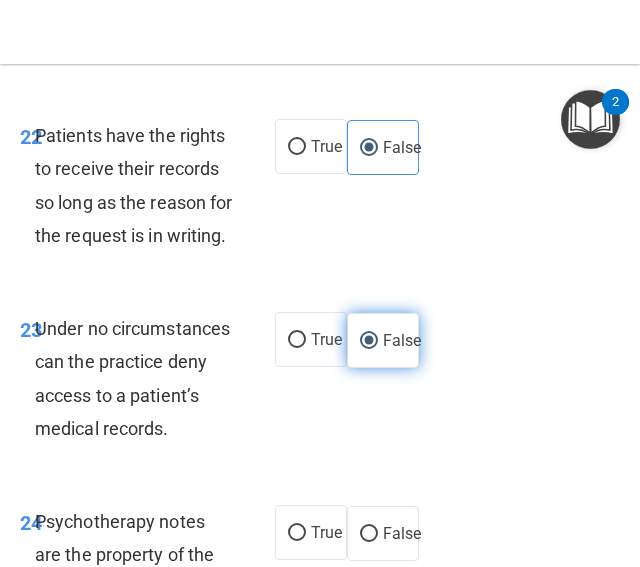 scroll, scrollTop: 7487, scrollLeft: 0, axis: vertical 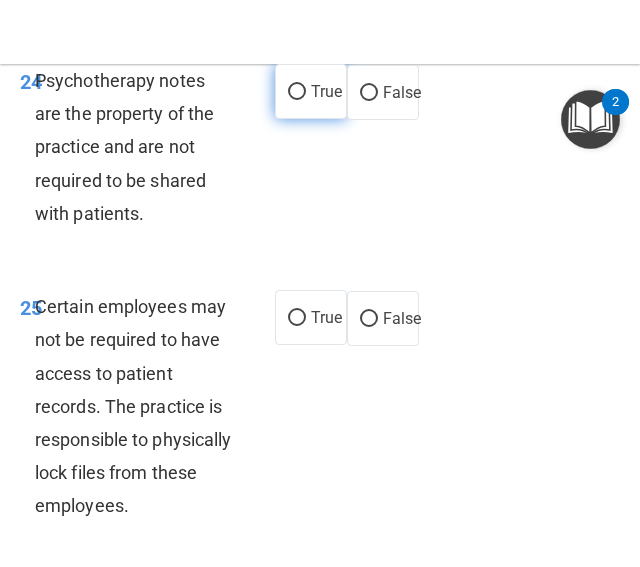 click on "True" at bounding box center (297, 92) 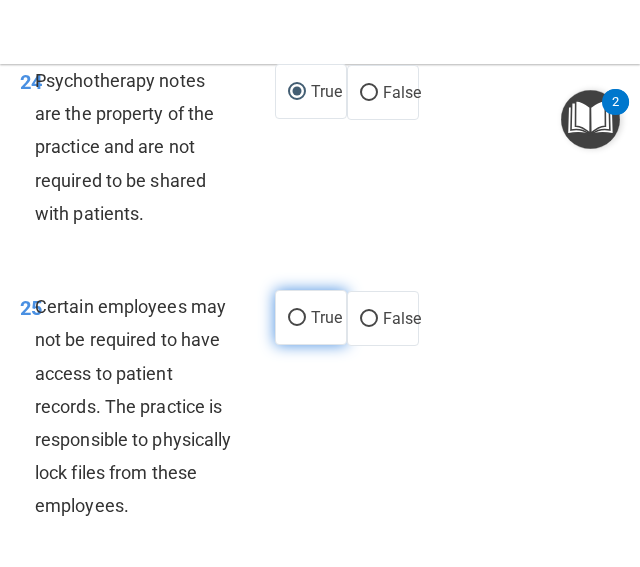 click on "True" at bounding box center [326, 317] 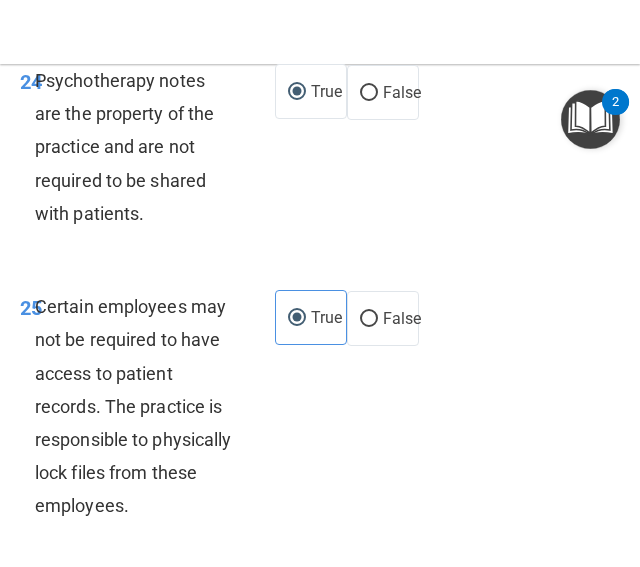scroll, scrollTop: 7927, scrollLeft: 0, axis: vertical 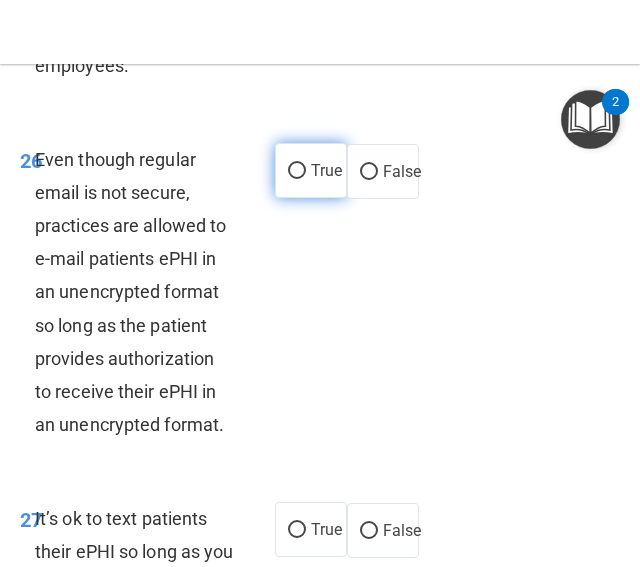 click on "True" at bounding box center [311, 170] 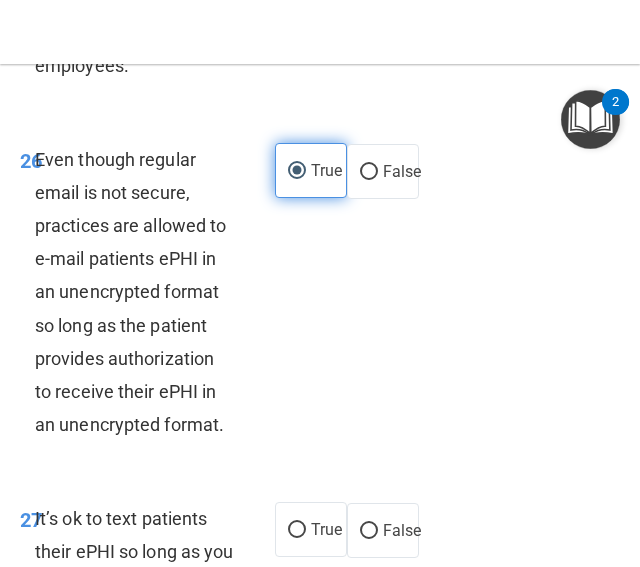 scroll, scrollTop: 8368, scrollLeft: 0, axis: vertical 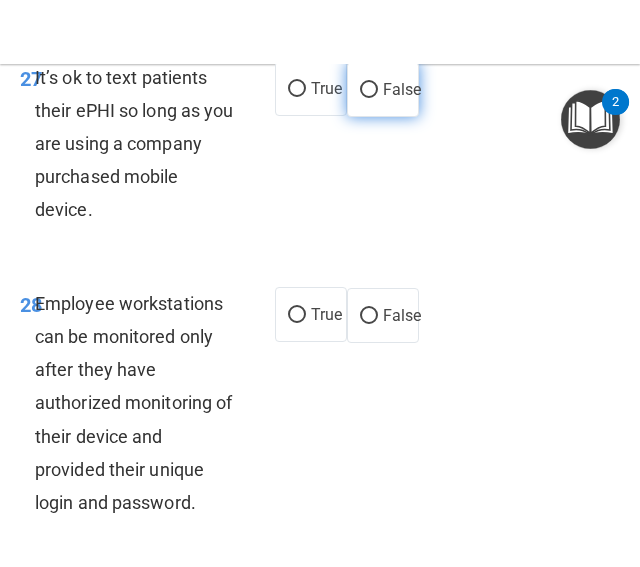 click on "False" at bounding box center (383, 89) 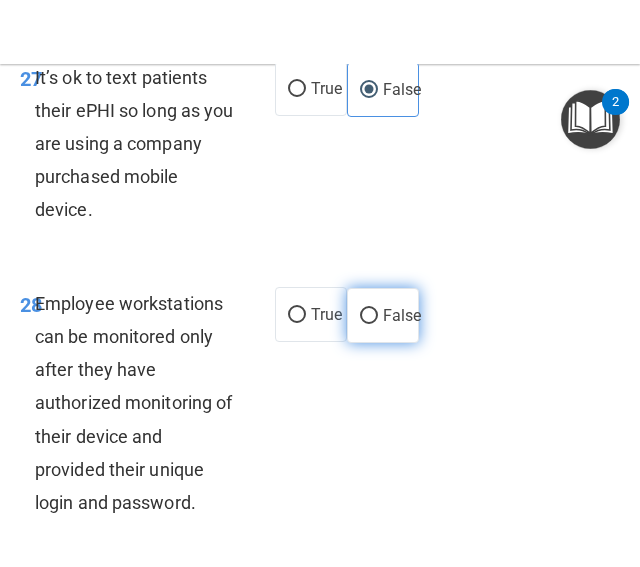 click on "False" at bounding box center [383, 315] 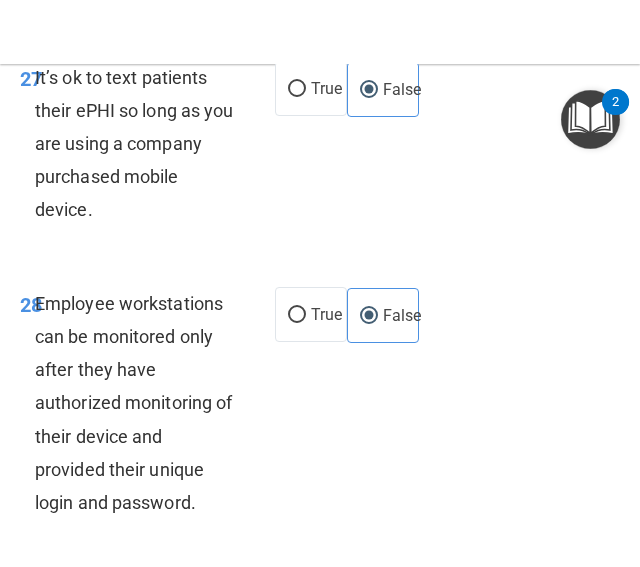 scroll, scrollTop: 8808, scrollLeft: 0, axis: vertical 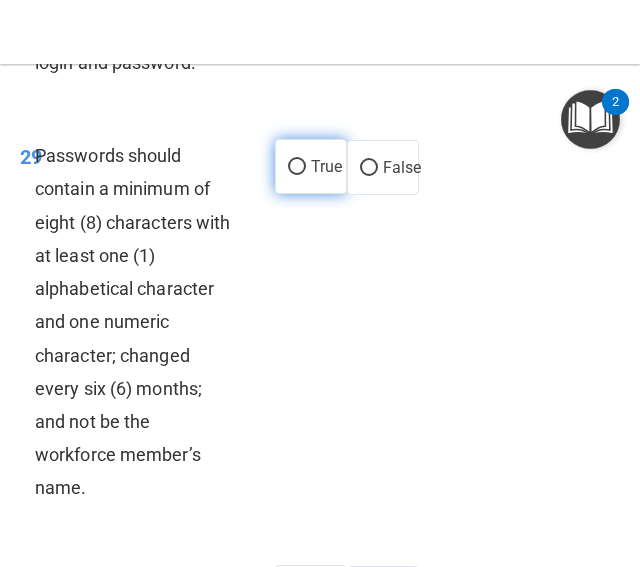 click on "True" at bounding box center [297, 167] 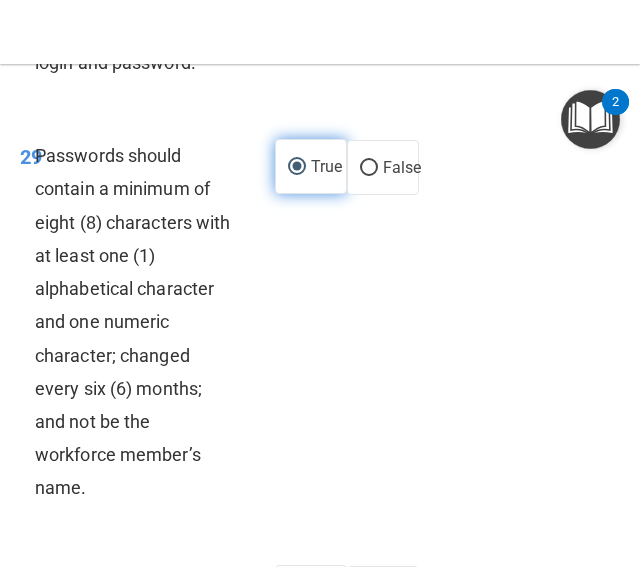 scroll, scrollTop: 9248, scrollLeft: 0, axis: vertical 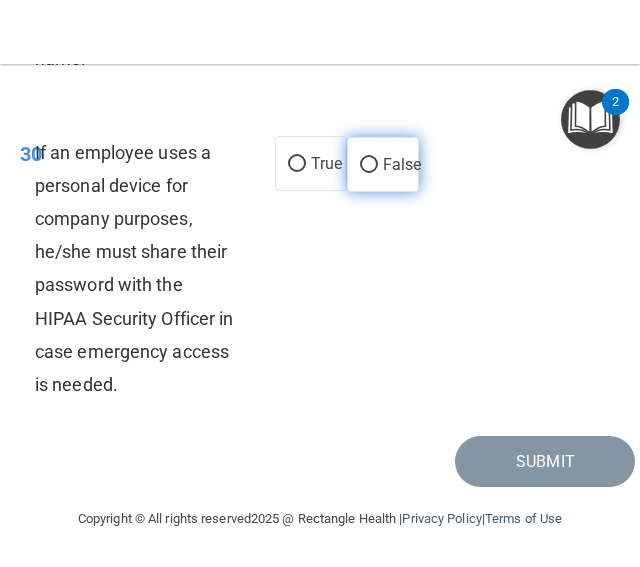 click on "False" at bounding box center [402, 164] 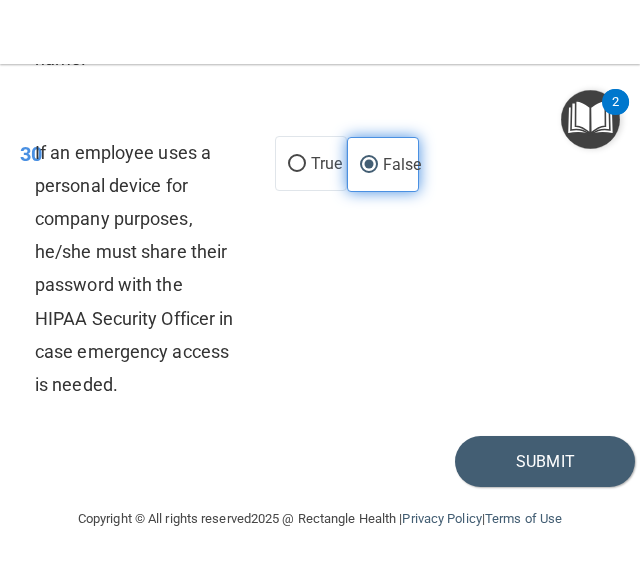 scroll, scrollTop: 9435, scrollLeft: 0, axis: vertical 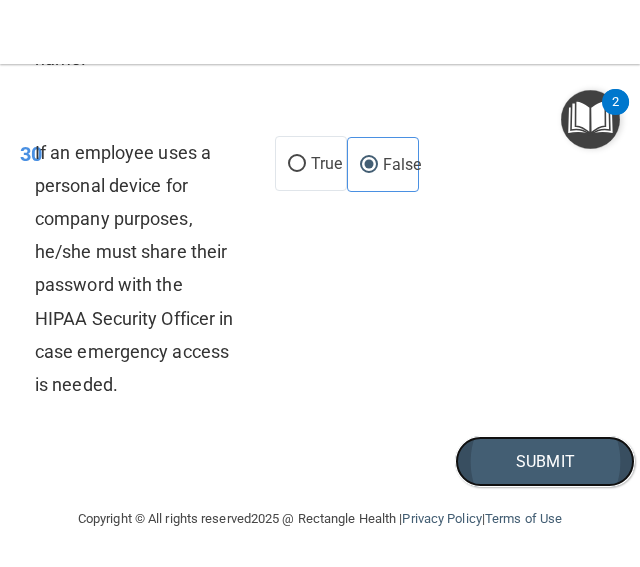 click on "Submit" at bounding box center (545, 461) 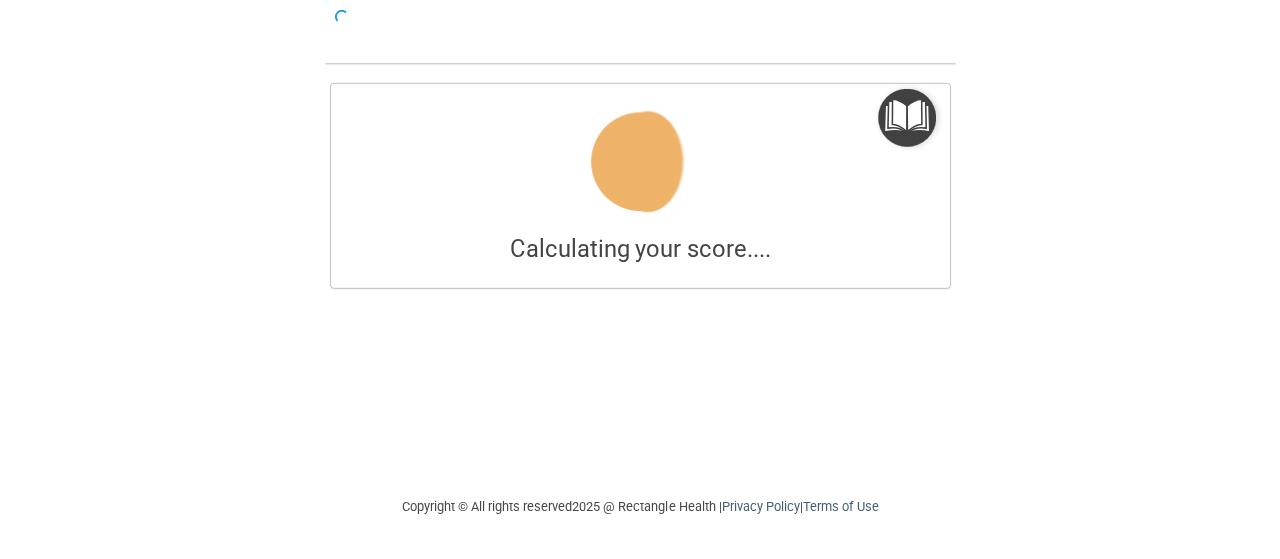 scroll, scrollTop: 0, scrollLeft: 0, axis: both 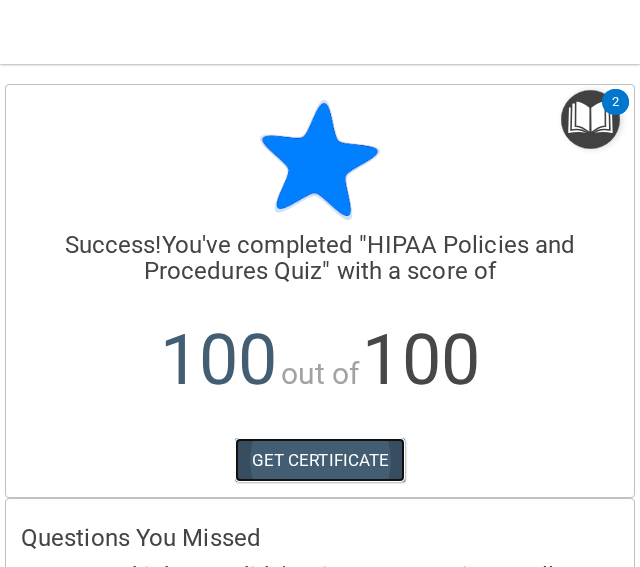 click on "GET CERTIFICATE" at bounding box center [320, 460] 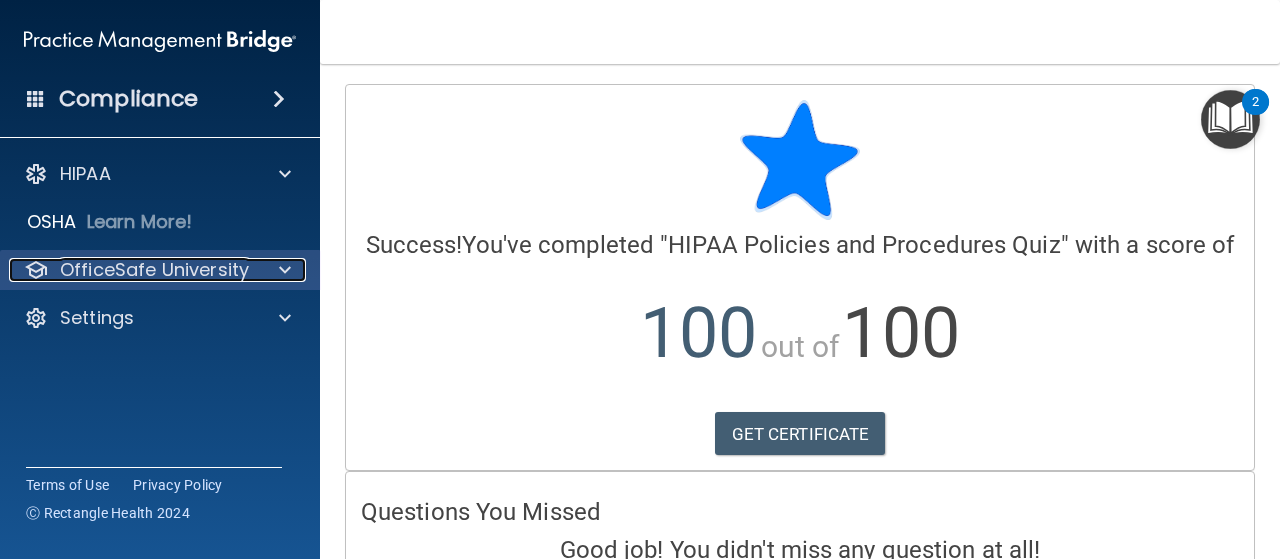 click on "OfficeSafe University" at bounding box center [154, 270] 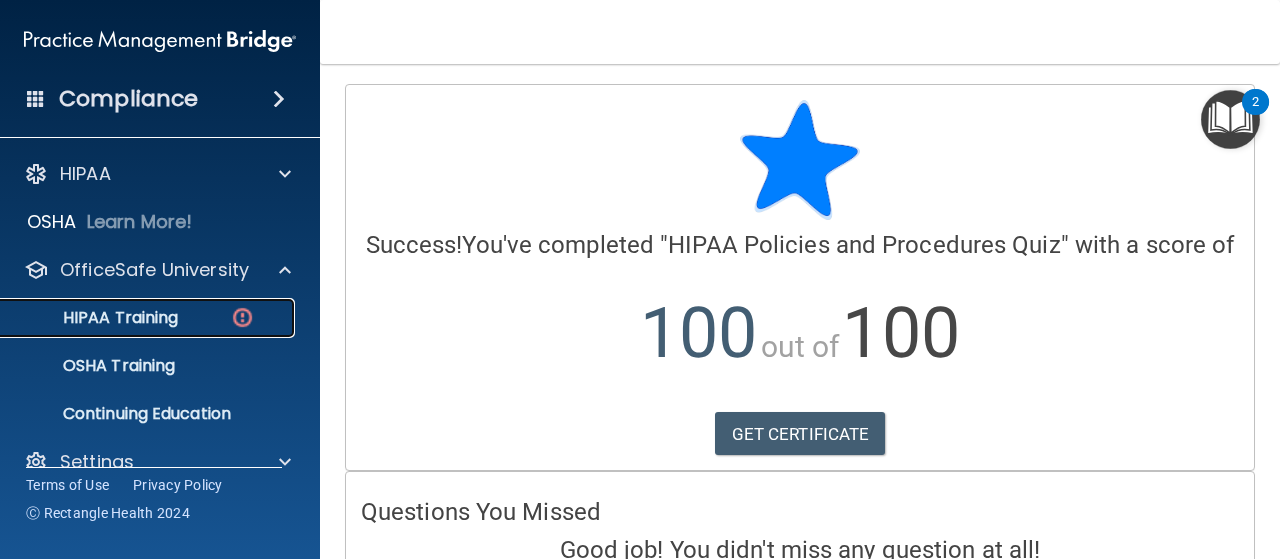 click on "HIPAA Training" at bounding box center (149, 318) 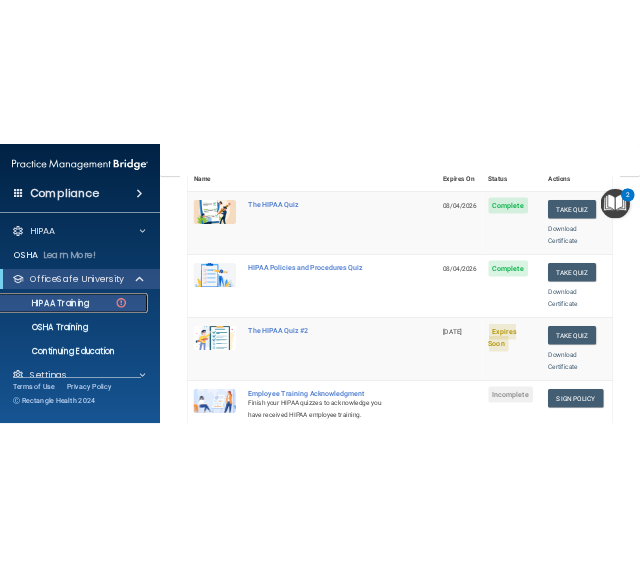 scroll, scrollTop: 273, scrollLeft: 0, axis: vertical 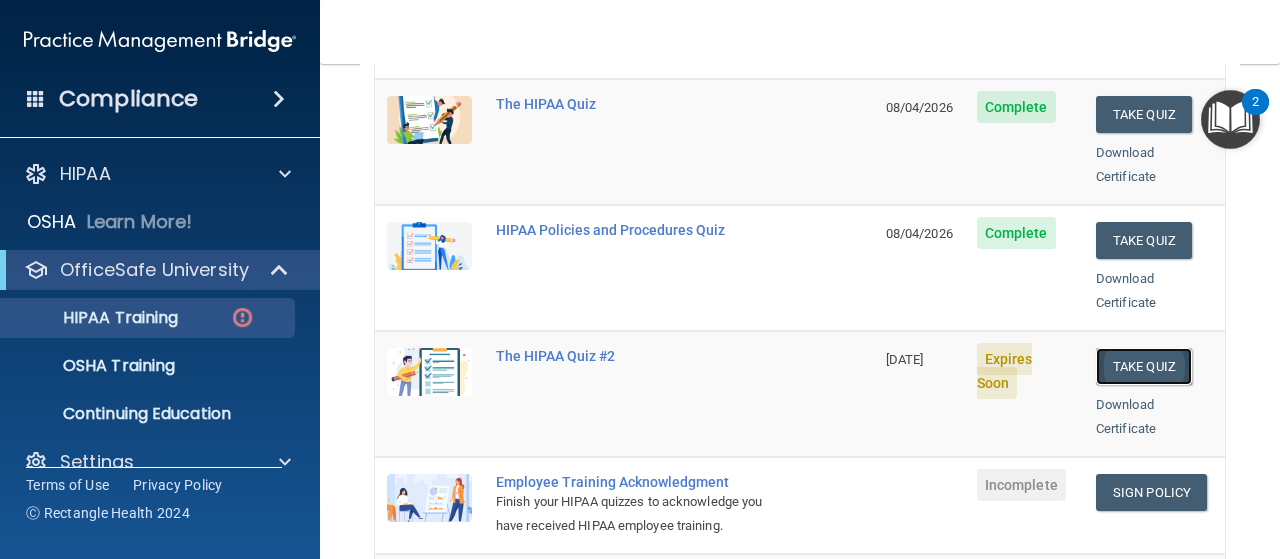 click on "Take Quiz" at bounding box center [1144, 366] 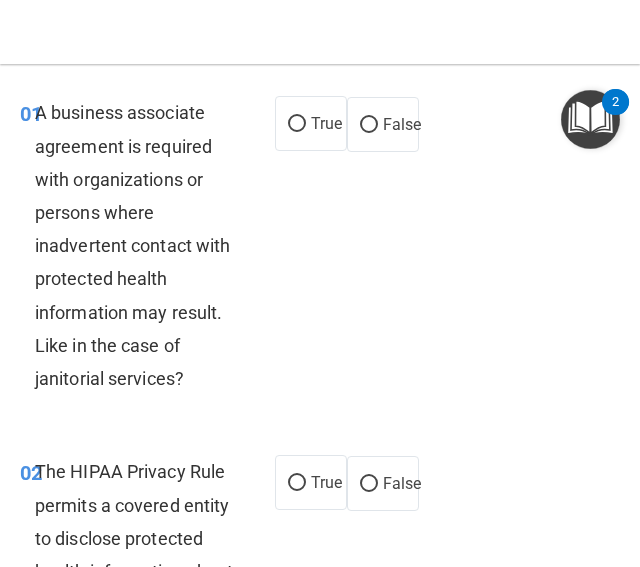 scroll, scrollTop: 40, scrollLeft: 0, axis: vertical 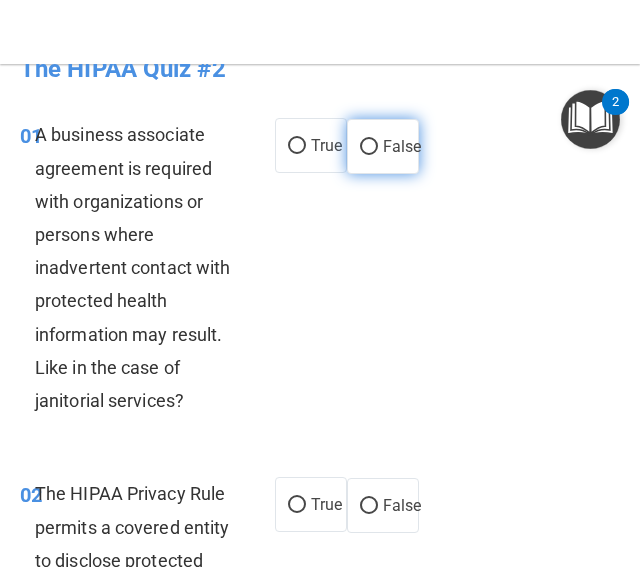 click on "False" at bounding box center (383, 146) 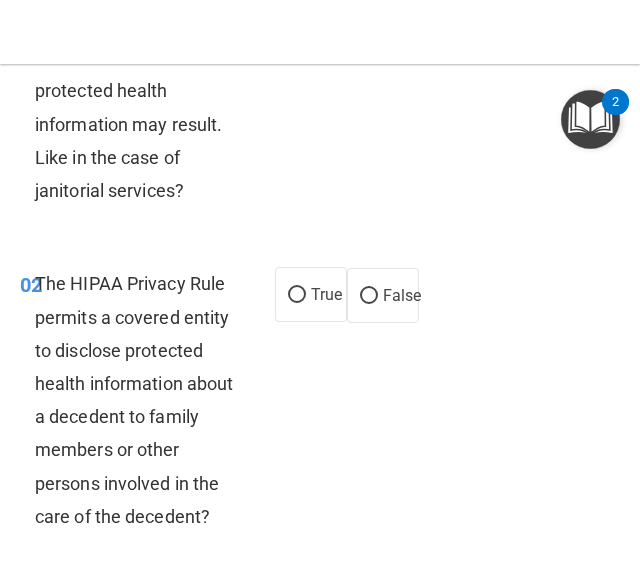 scroll, scrollTop: 266, scrollLeft: 0, axis: vertical 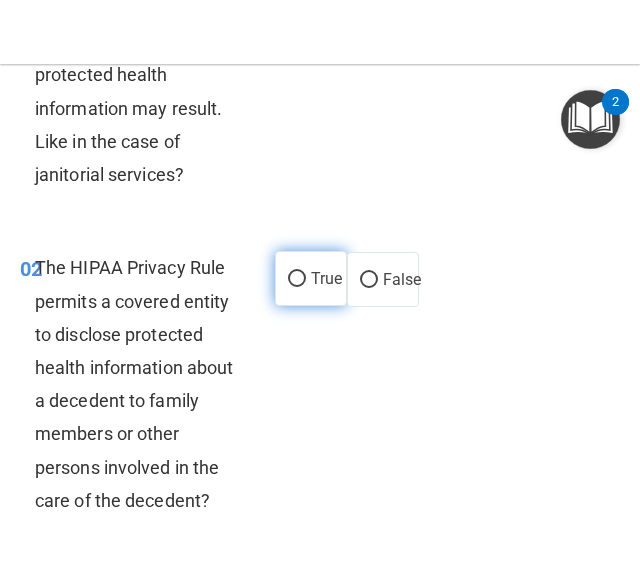 click on "True" at bounding box center [326, 278] 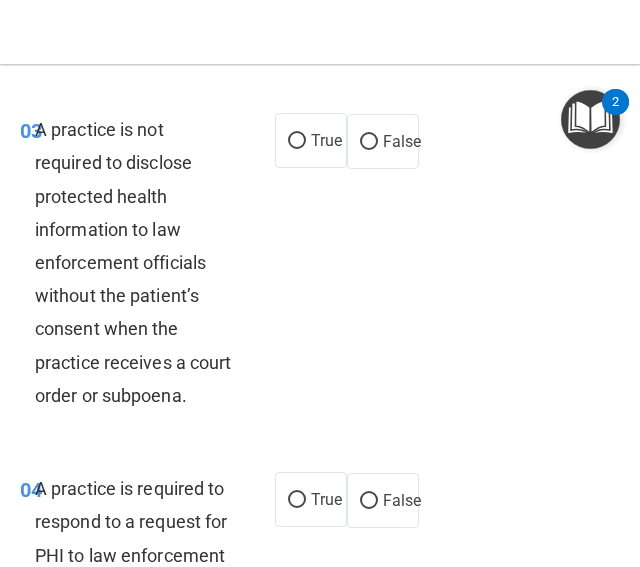 scroll, scrollTop: 766, scrollLeft: 0, axis: vertical 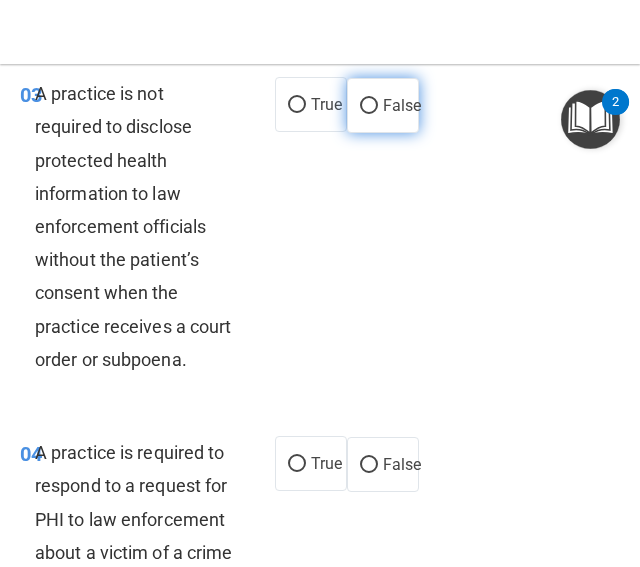 click on "False" at bounding box center (383, 105) 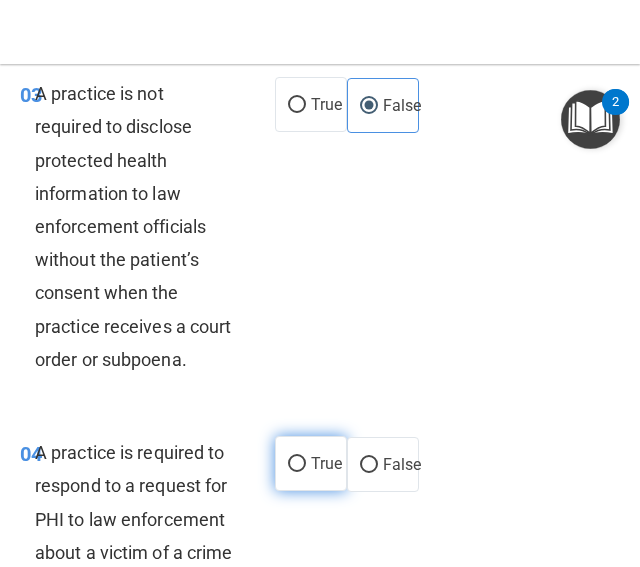 click on "True" at bounding box center [311, 463] 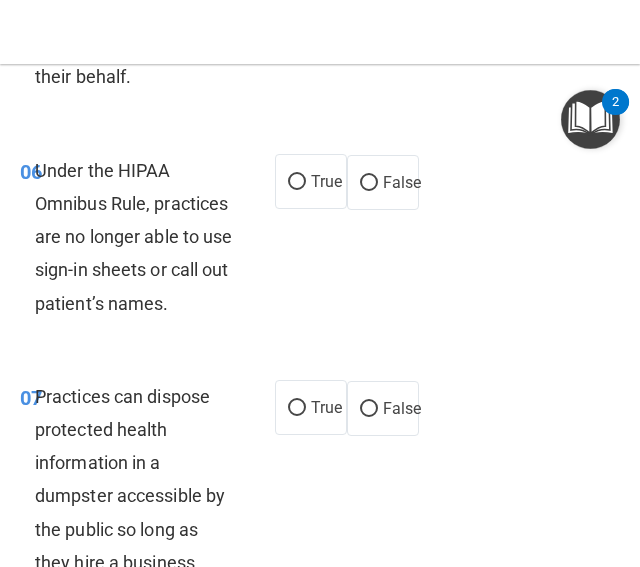 scroll, scrollTop: 1566, scrollLeft: 0, axis: vertical 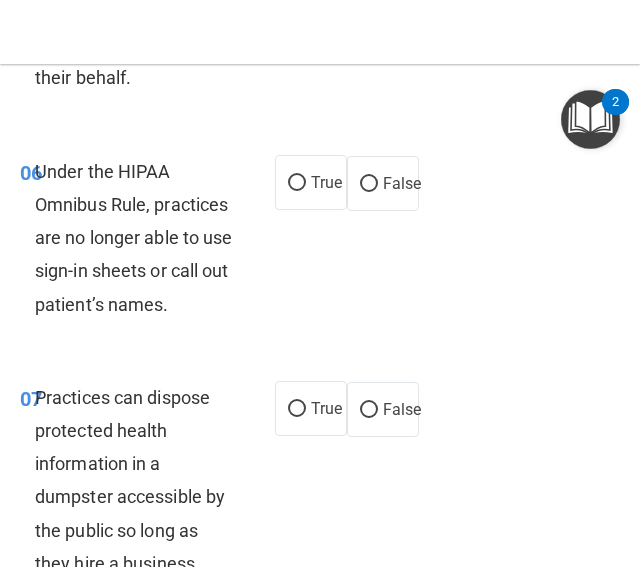 click on "True" at bounding box center (311, -11) 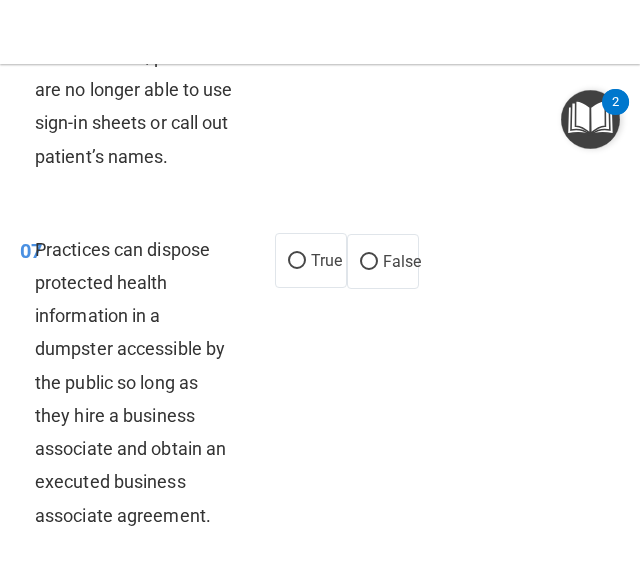 scroll, scrollTop: 1760, scrollLeft: 0, axis: vertical 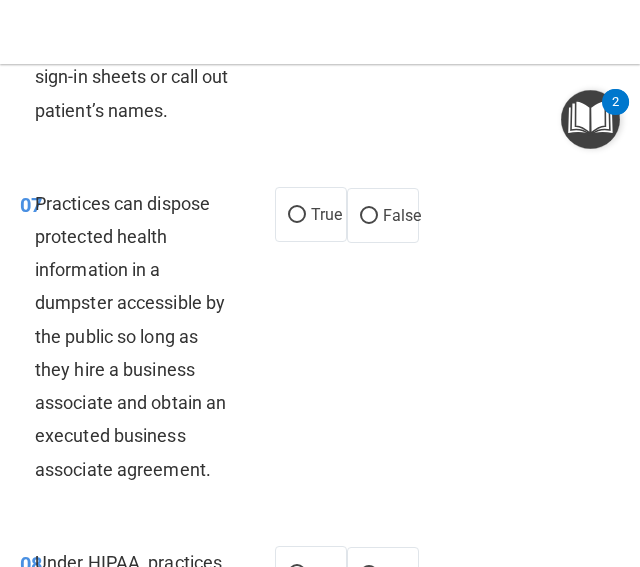 click on "False" at bounding box center (402, -11) 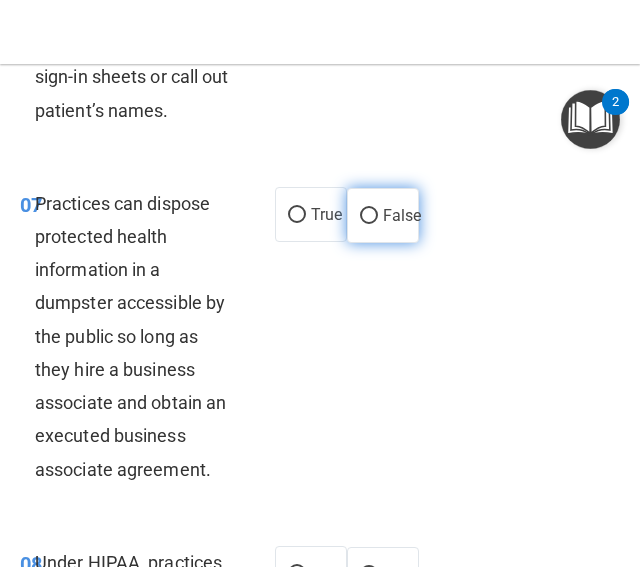 click on "False" at bounding box center [402, 215] 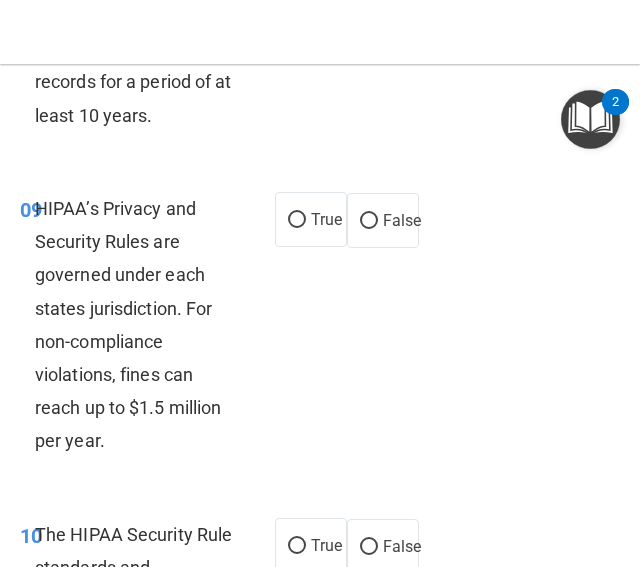 scroll, scrollTop: 2380, scrollLeft: 0, axis: vertical 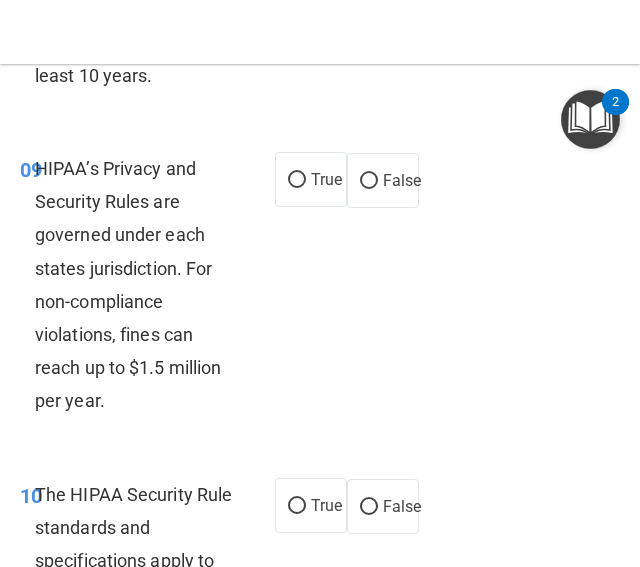 click on "False" at bounding box center [402, -46] 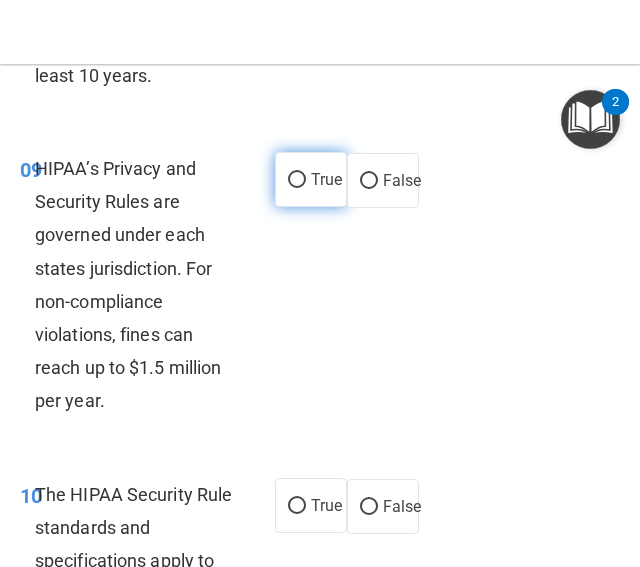 click on "True" at bounding box center [297, 180] 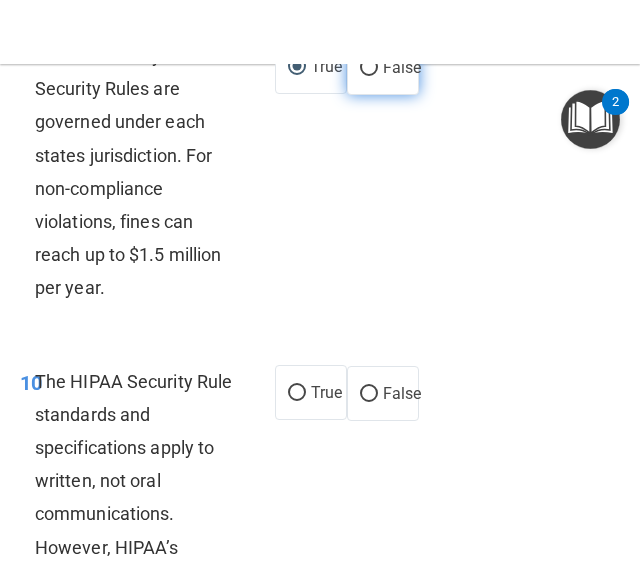 click on "False" at bounding box center [369, 68] 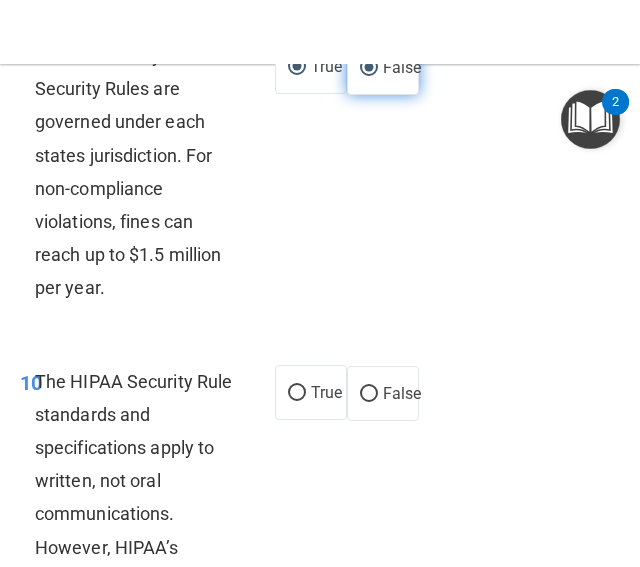 radio on "false" 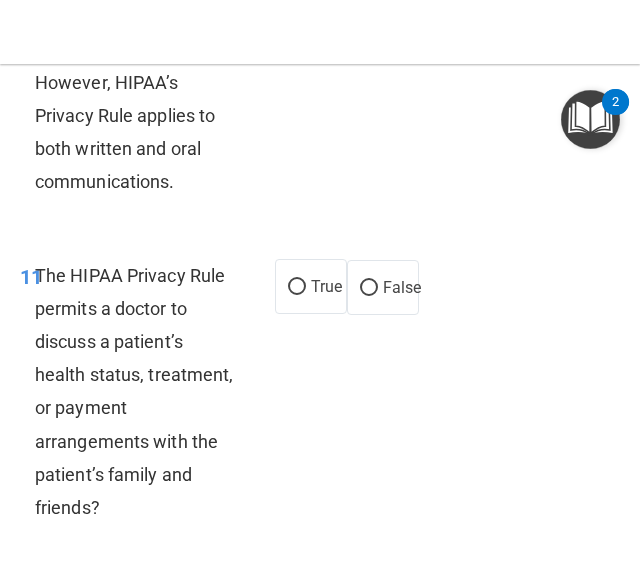 scroll, scrollTop: 2960, scrollLeft: 0, axis: vertical 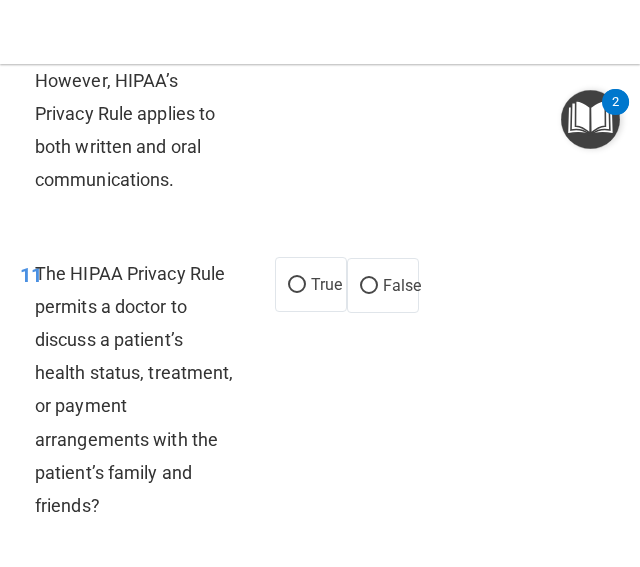 click on "True" at bounding box center (311, -75) 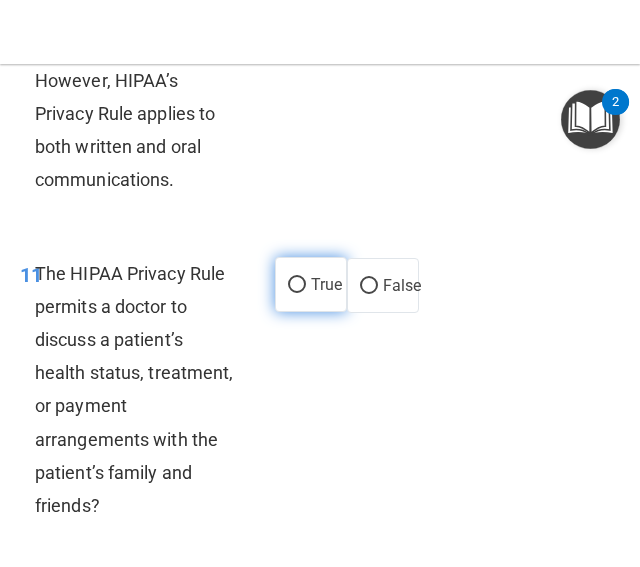 click on "True" at bounding box center [297, 285] 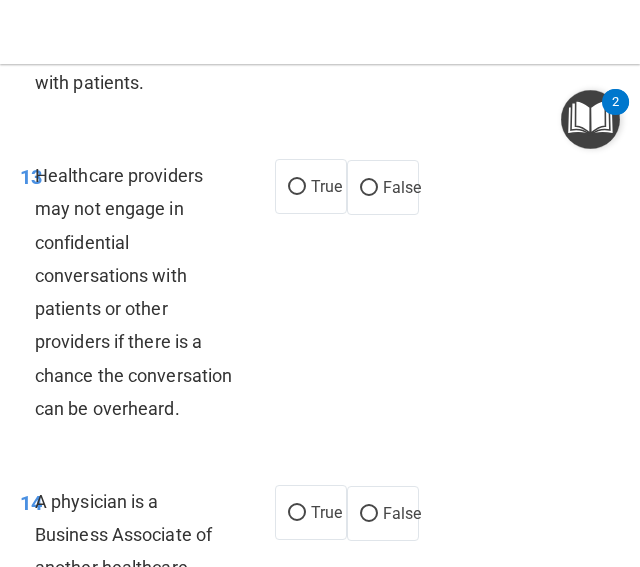 scroll, scrollTop: 3600, scrollLeft: 0, axis: vertical 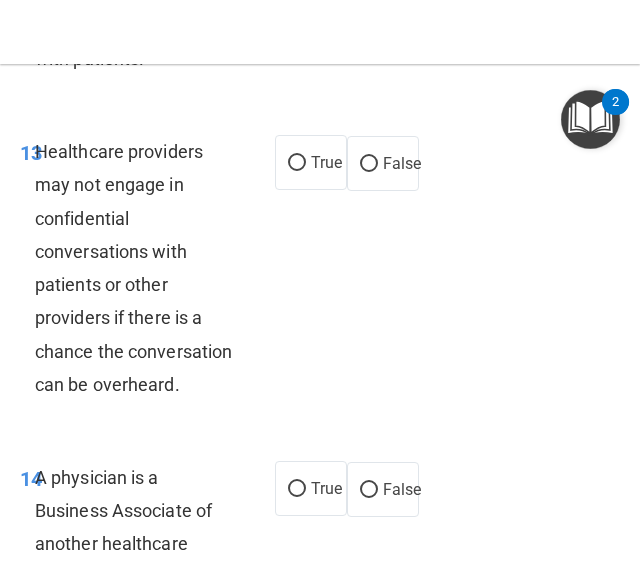 click on "True" at bounding box center (311, -31) 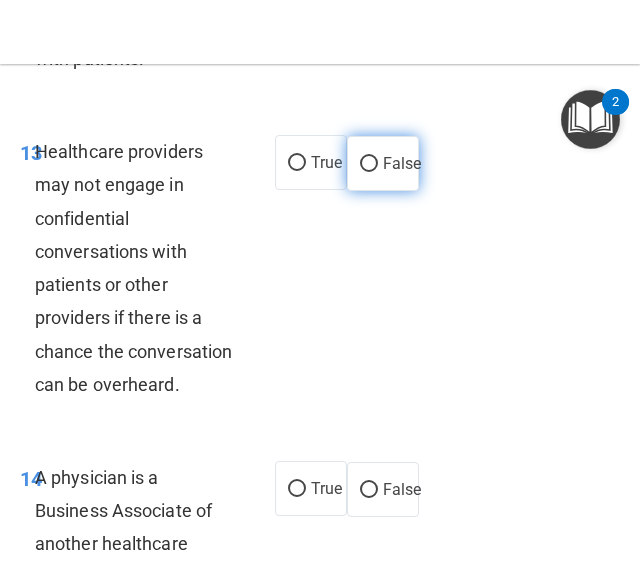 click on "False" at bounding box center (383, 163) 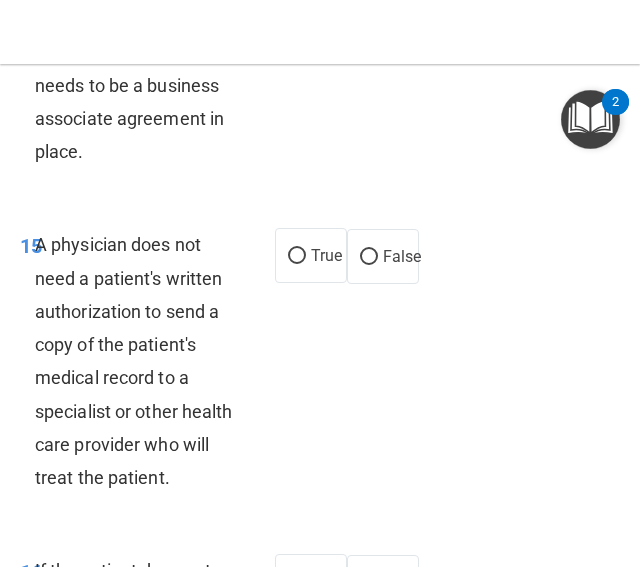 scroll, scrollTop: 4126, scrollLeft: 0, axis: vertical 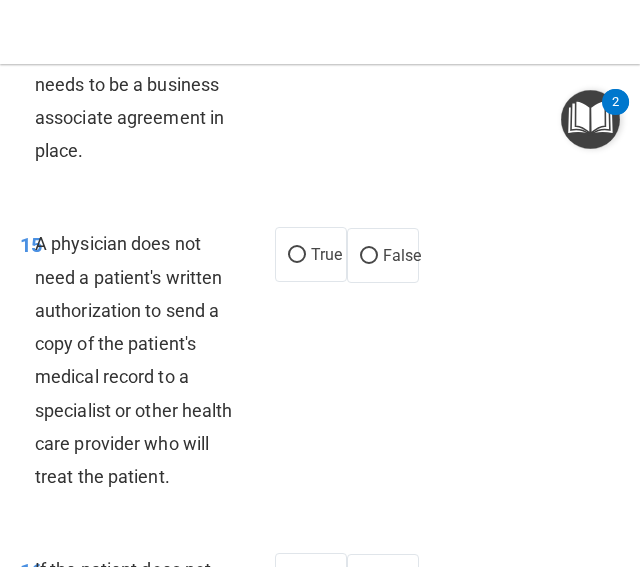 click on "False" at bounding box center (383, -37) 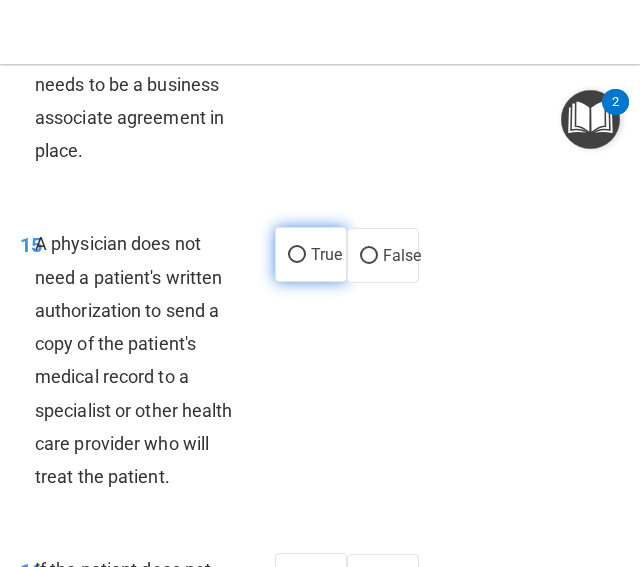 click on "True" at bounding box center (311, 254) 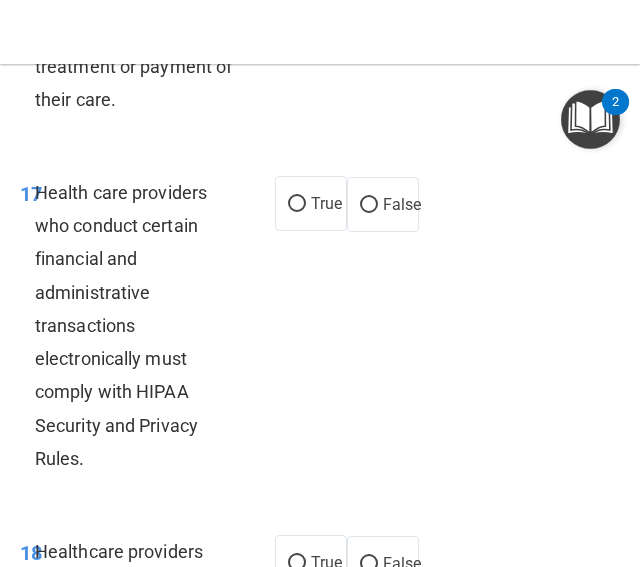 scroll, scrollTop: 4833, scrollLeft: 0, axis: vertical 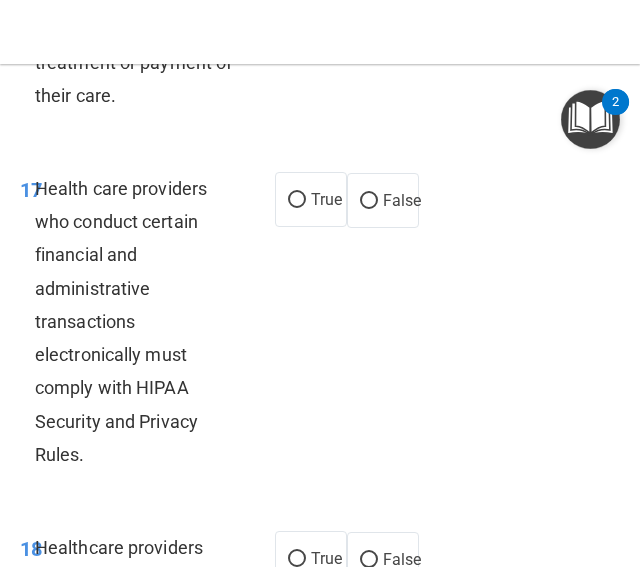 click on "True" at bounding box center (311, -127) 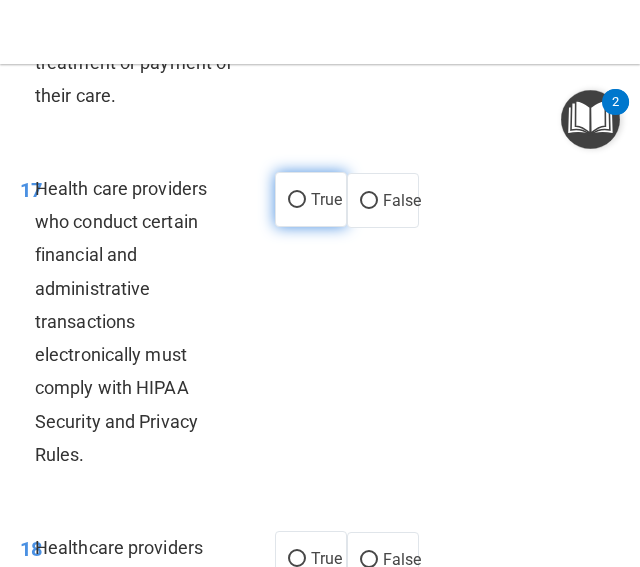 click on "True" at bounding box center (311, 199) 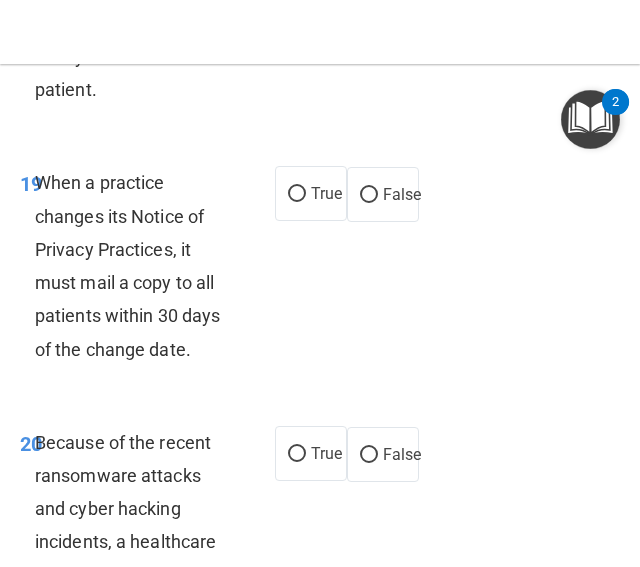 scroll, scrollTop: 5520, scrollLeft: 0, axis: vertical 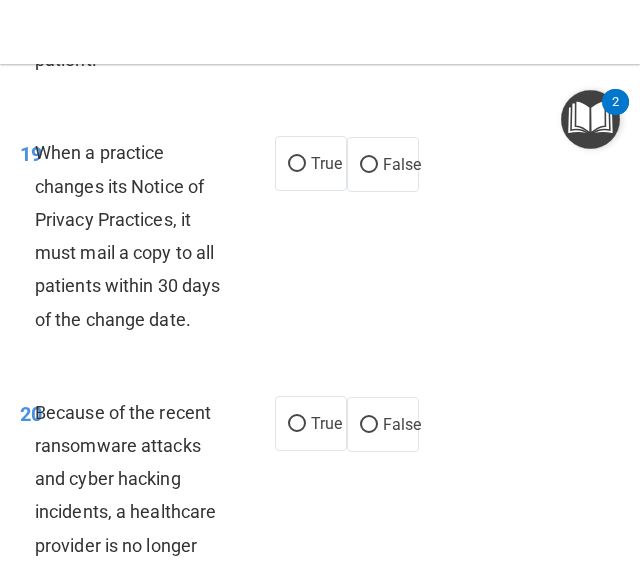 click on "False" at bounding box center (383, -128) 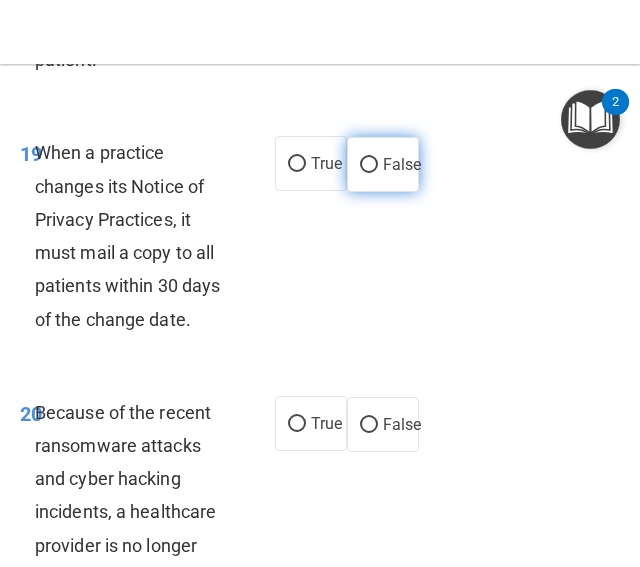 click on "False" at bounding box center (402, 164) 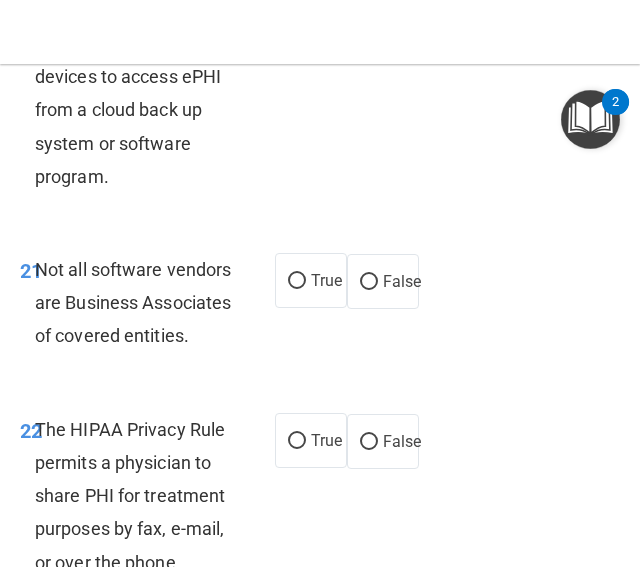 scroll, scrollTop: 6060, scrollLeft: 0, axis: vertical 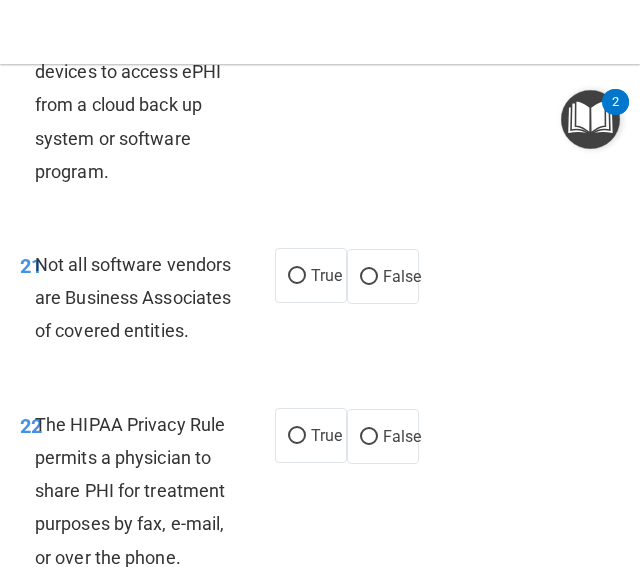 click on "False" at bounding box center (402, -116) 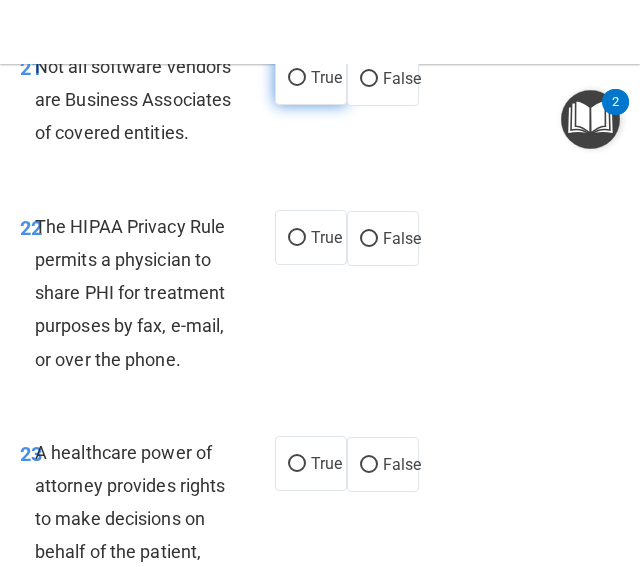 scroll, scrollTop: 6260, scrollLeft: 0, axis: vertical 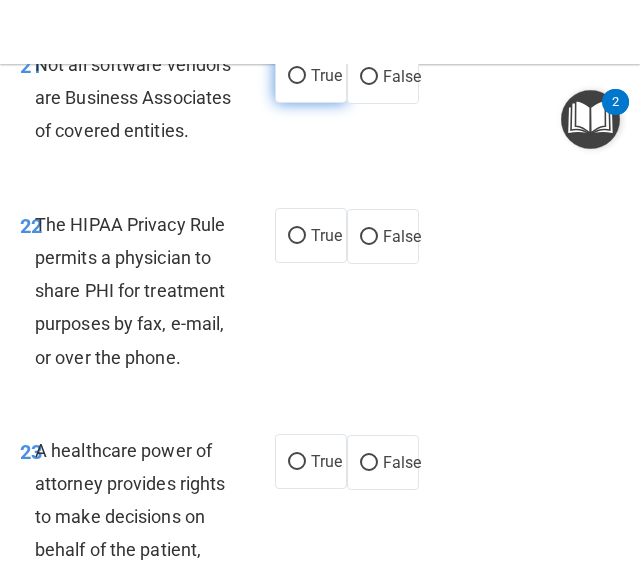 click on "True" at bounding box center [297, 76] 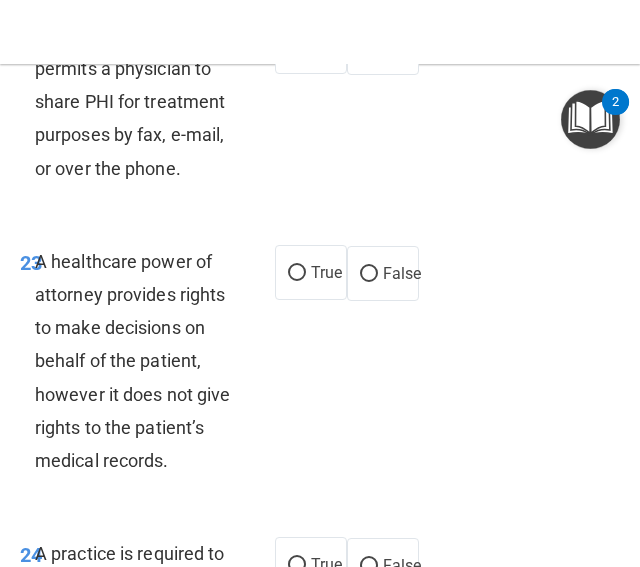 scroll, scrollTop: 6460, scrollLeft: 0, axis: vertical 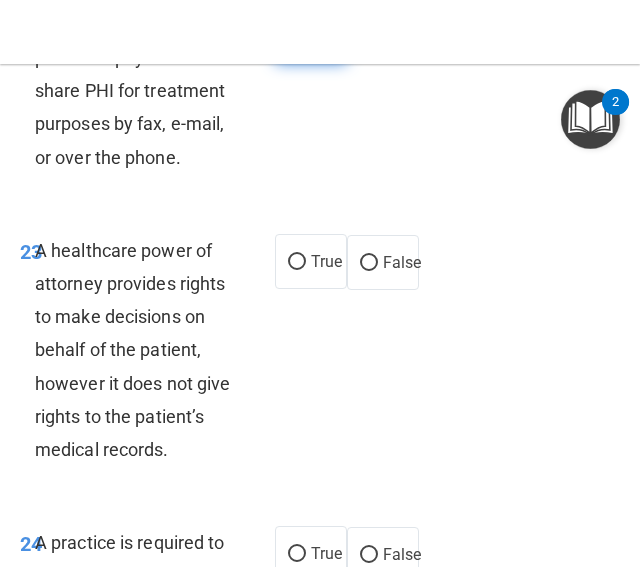 click on "True" at bounding box center (311, 35) 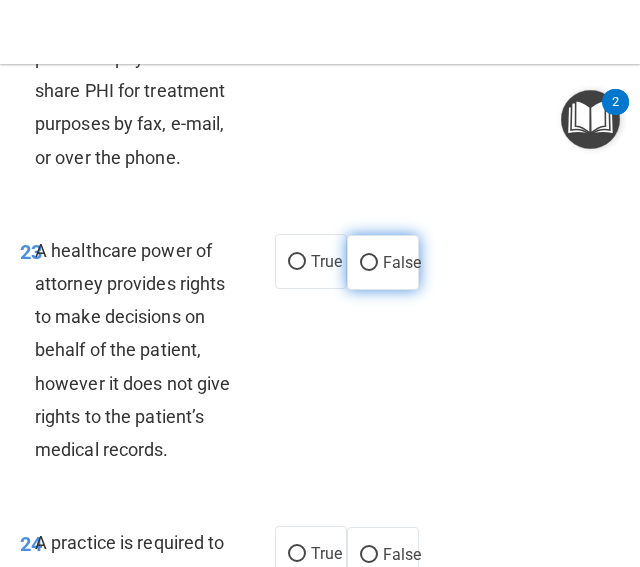 click on "False" at bounding box center [383, 262] 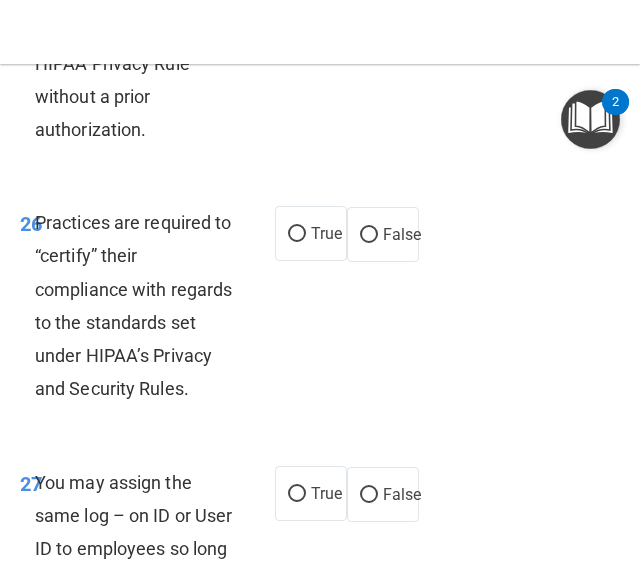 scroll, scrollTop: 7200, scrollLeft: 0, axis: vertical 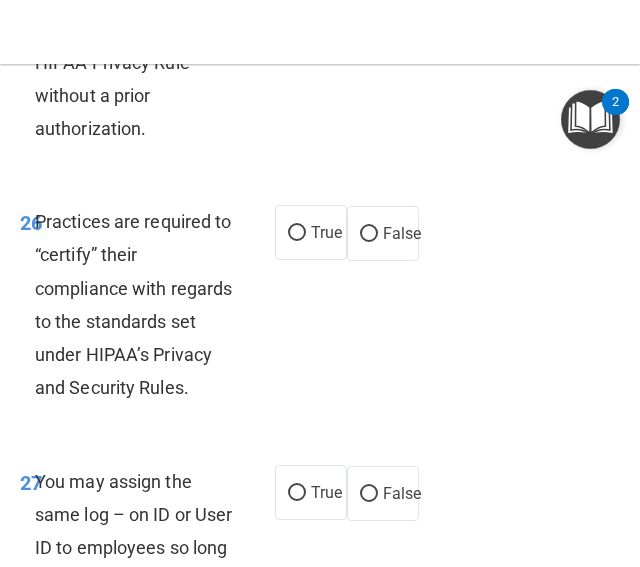 click on "False" at bounding box center (369, -185) 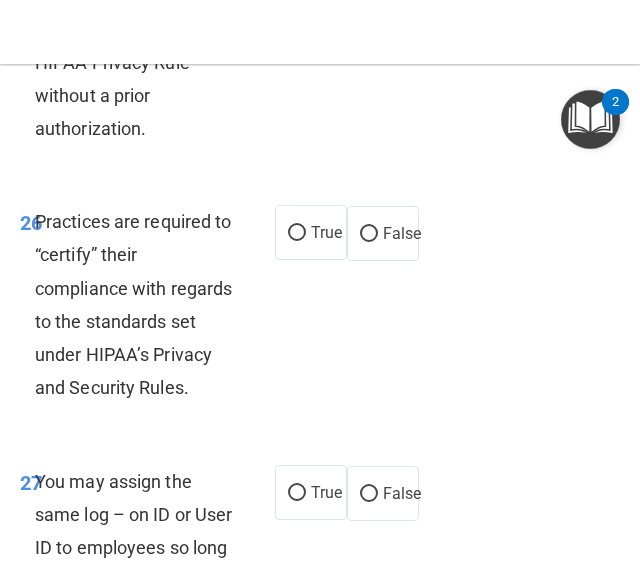 click on "True" at bounding box center [311, 6] 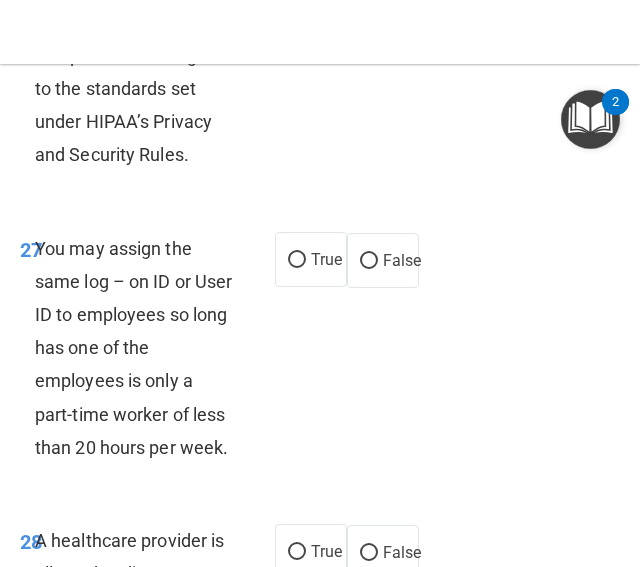 scroll, scrollTop: 7453, scrollLeft: 0, axis: vertical 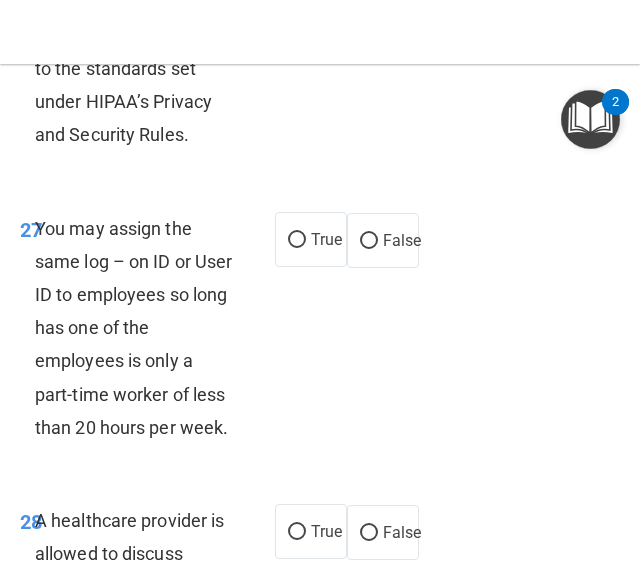 click on "False" at bounding box center (383, -20) 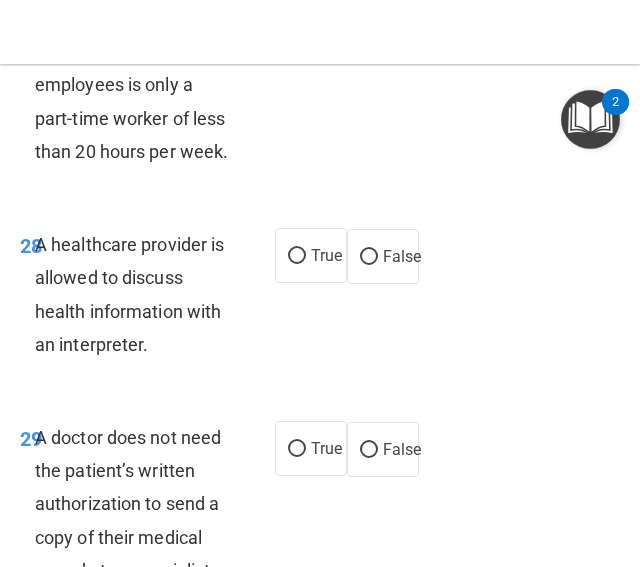 scroll, scrollTop: 7820, scrollLeft: 0, axis: vertical 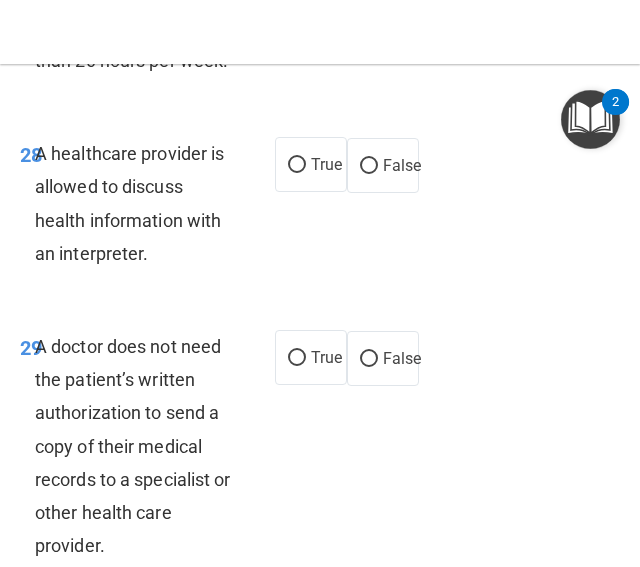 click on "False" at bounding box center (402, -127) 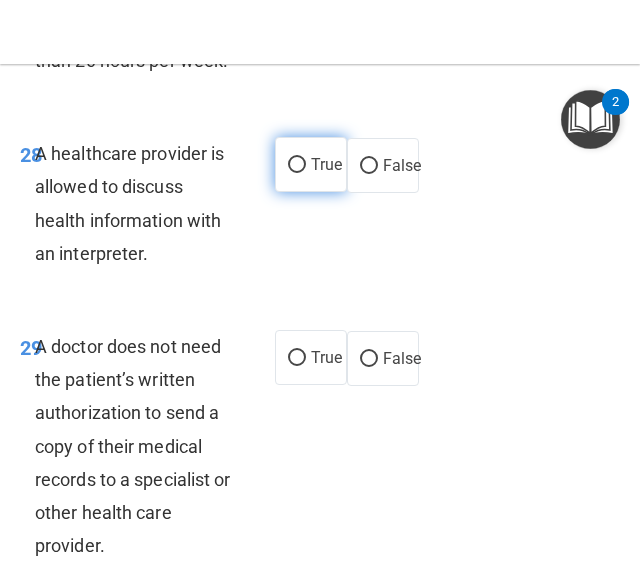 click on "True" at bounding box center [326, 164] 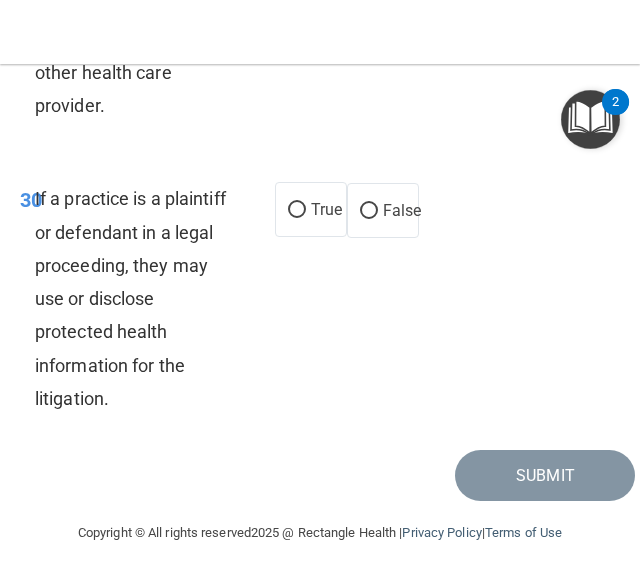 click on "True" at bounding box center [311, -83] 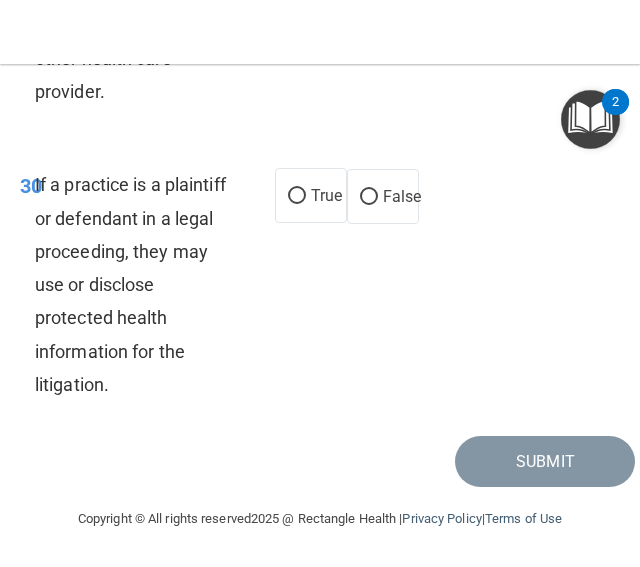 scroll, scrollTop: 8600, scrollLeft: 0, axis: vertical 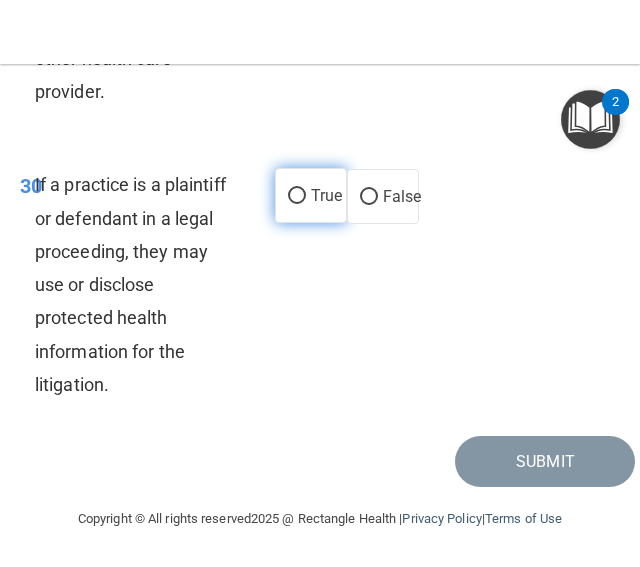 click on "True" at bounding box center [311, 195] 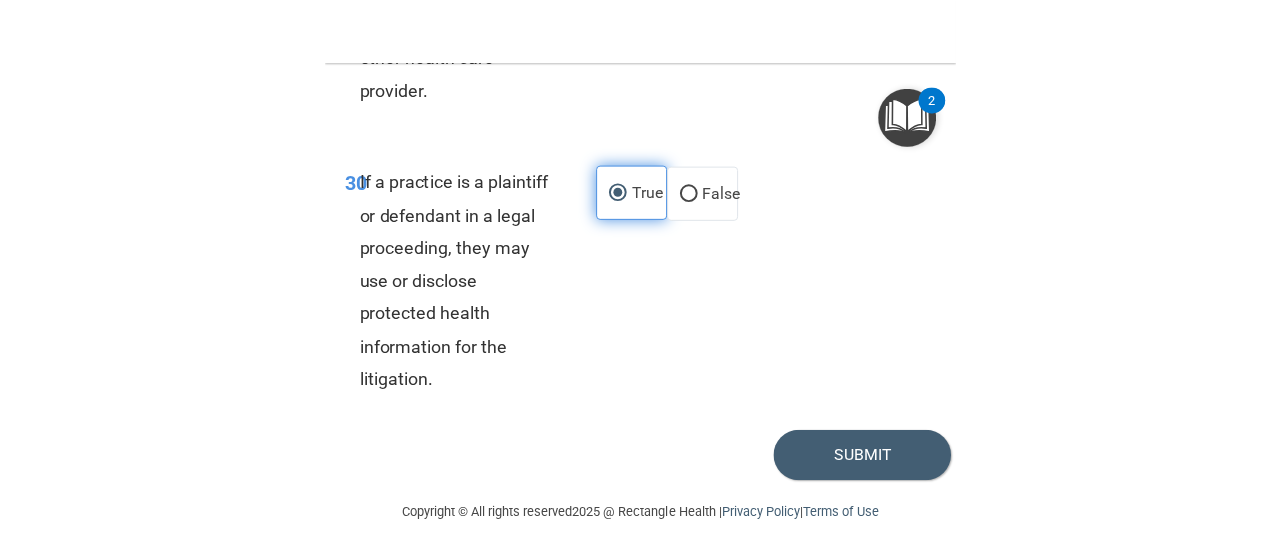 scroll, scrollTop: 8638, scrollLeft: 0, axis: vertical 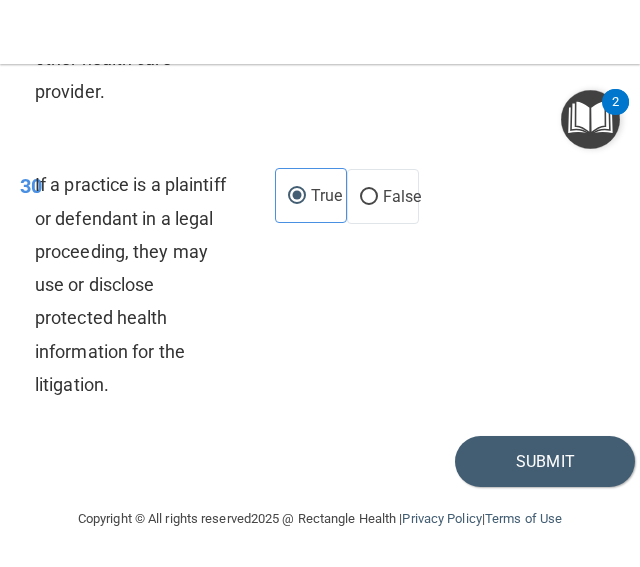 click on "30       If a practice is a plaintiff or defendant in a legal proceeding, they may use or disclose protected health information for the litigation." at bounding box center [147, 289] 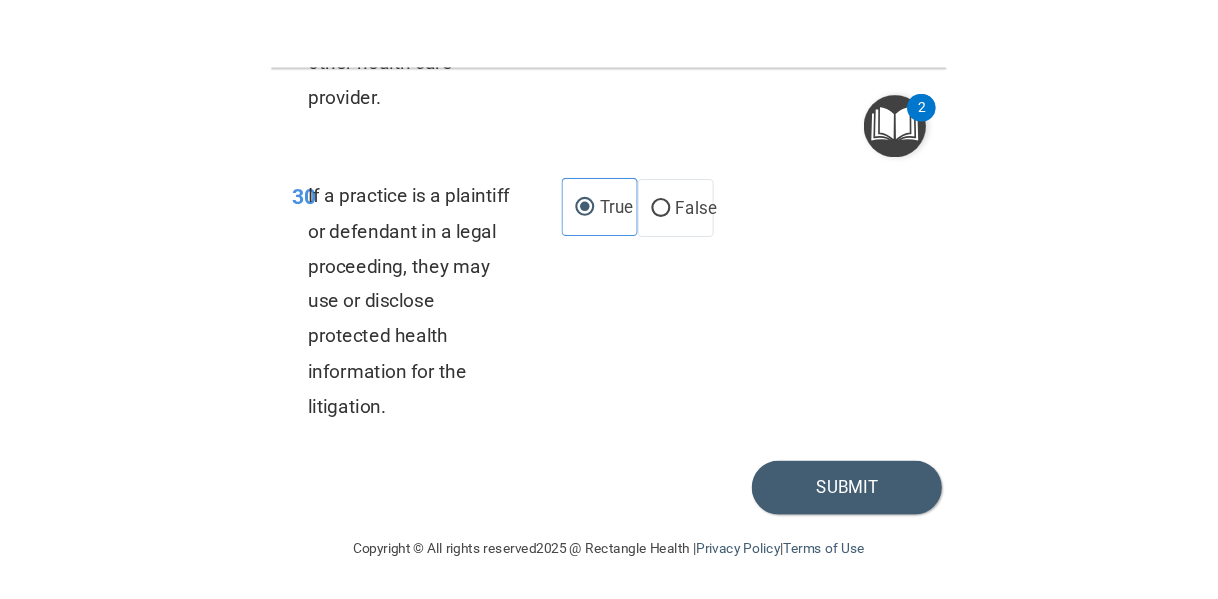 scroll, scrollTop: 5955, scrollLeft: 0, axis: vertical 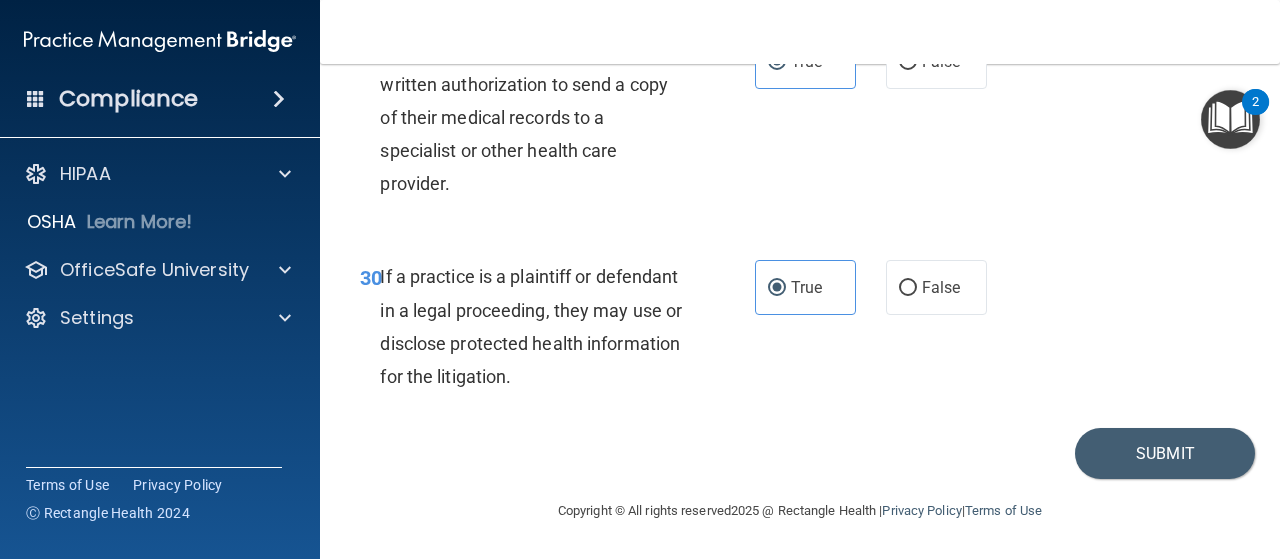 click on "Submit" at bounding box center [800, 453] 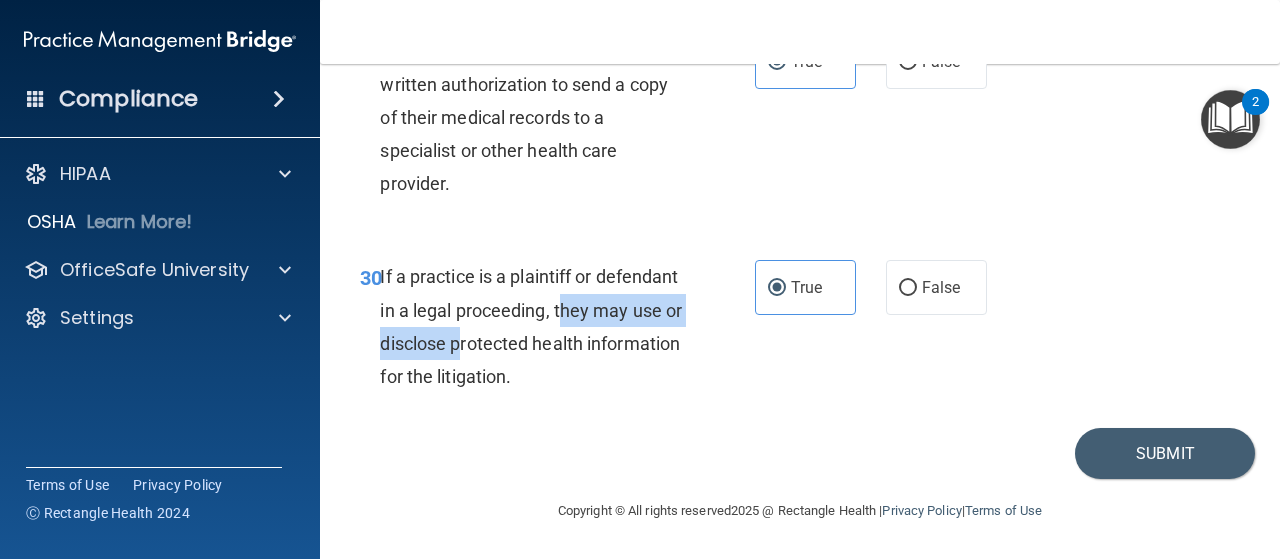 drag, startPoint x: 555, startPoint y: 356, endPoint x: 650, endPoint y: 304, distance: 108.30051 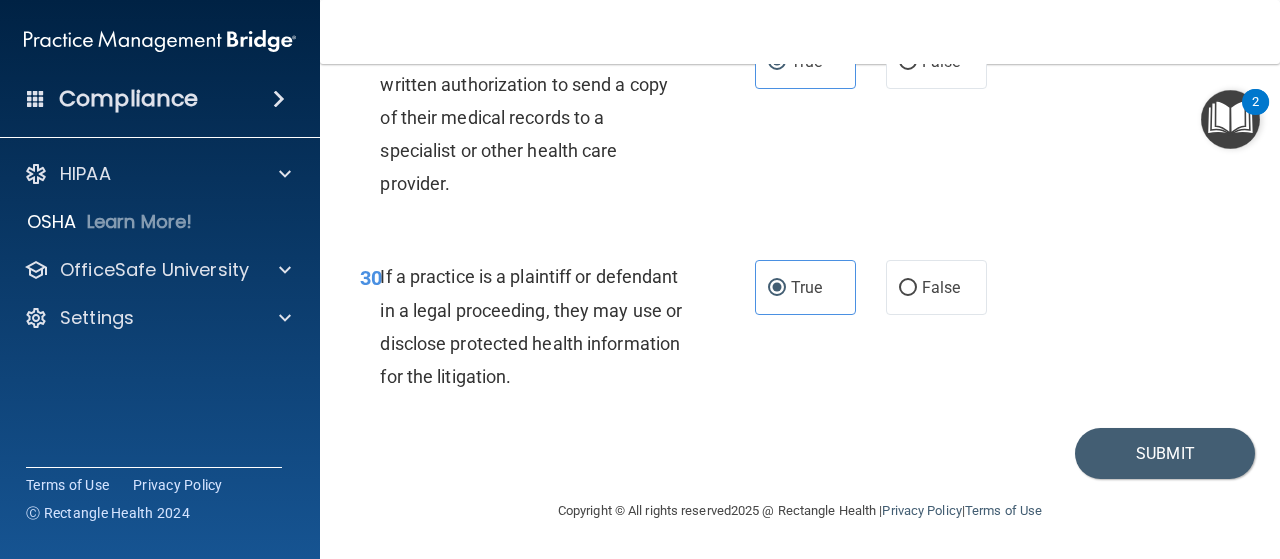 click on "29        A doctor does not need the patient’s written authorization to send a copy of their medical records to a specialist or other health care provider.                  True           False" at bounding box center [800, 122] 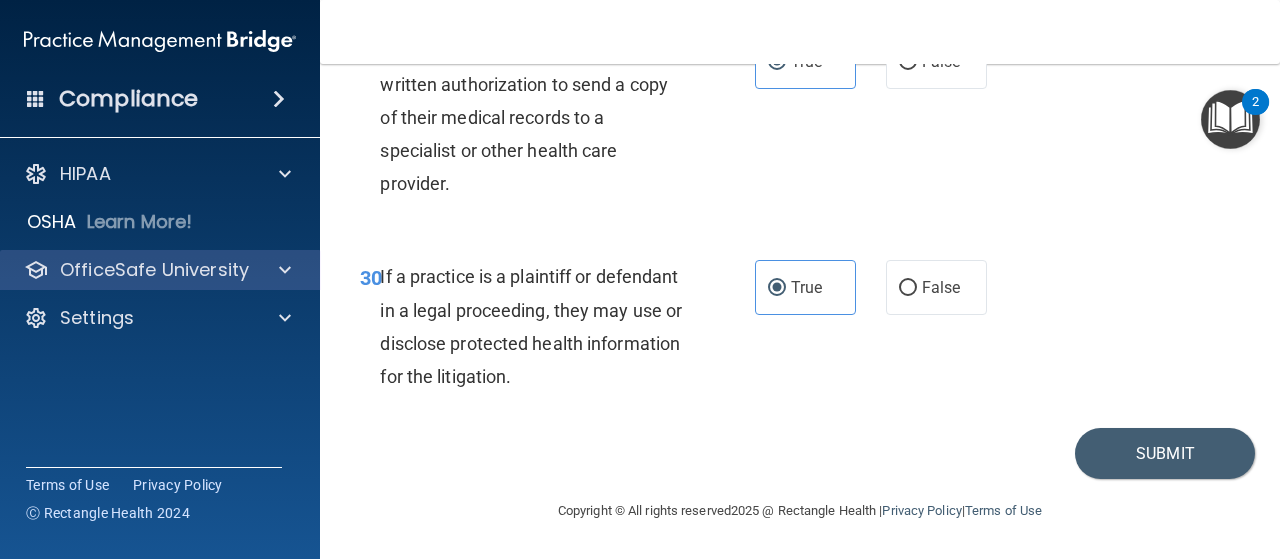 scroll, scrollTop: 5955, scrollLeft: 0, axis: vertical 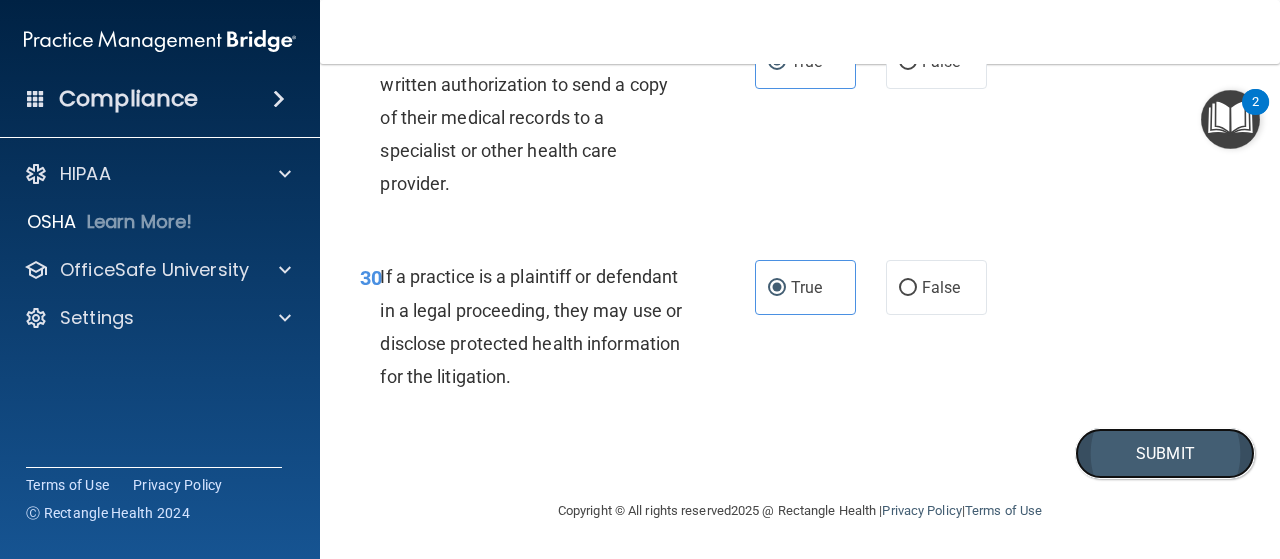 click on "Submit" at bounding box center [1165, 453] 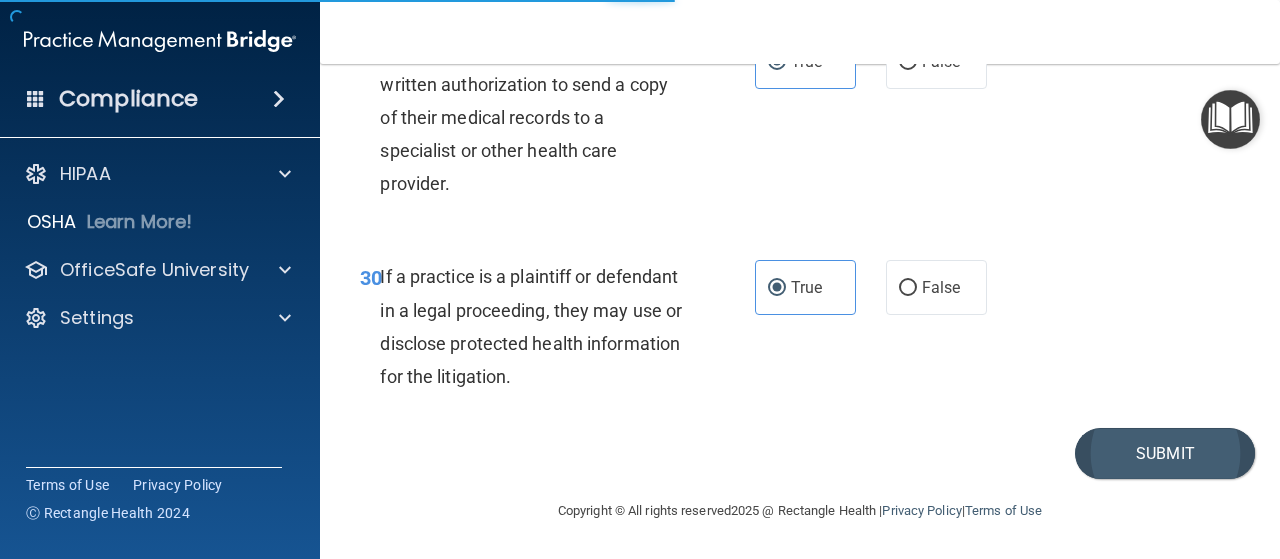 scroll, scrollTop: 0, scrollLeft: 0, axis: both 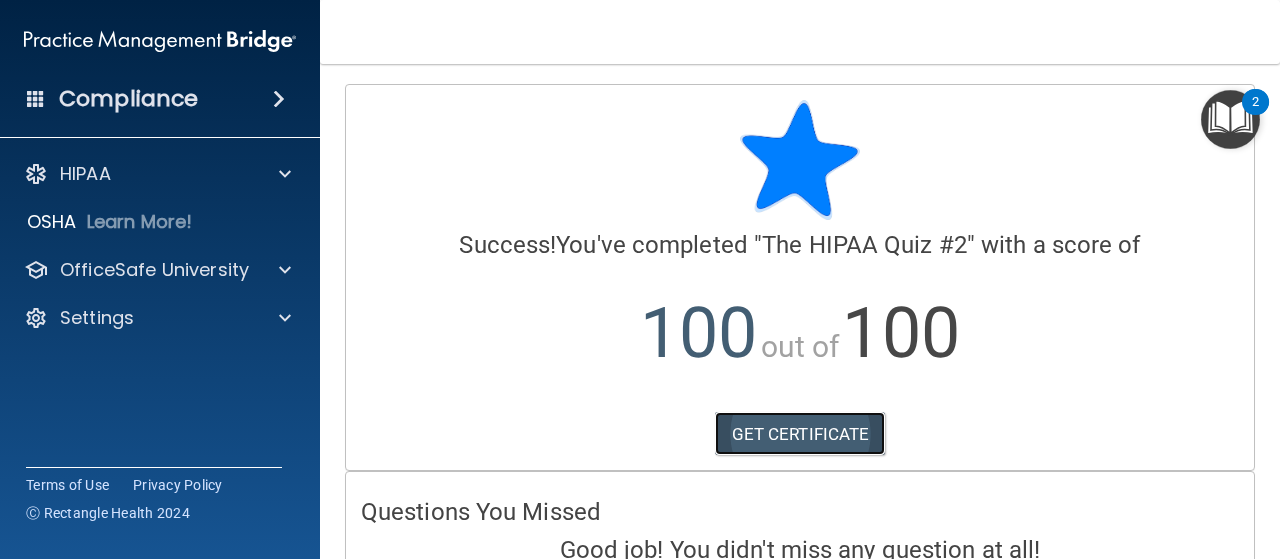 click on "GET CERTIFICATE" at bounding box center (800, 434) 